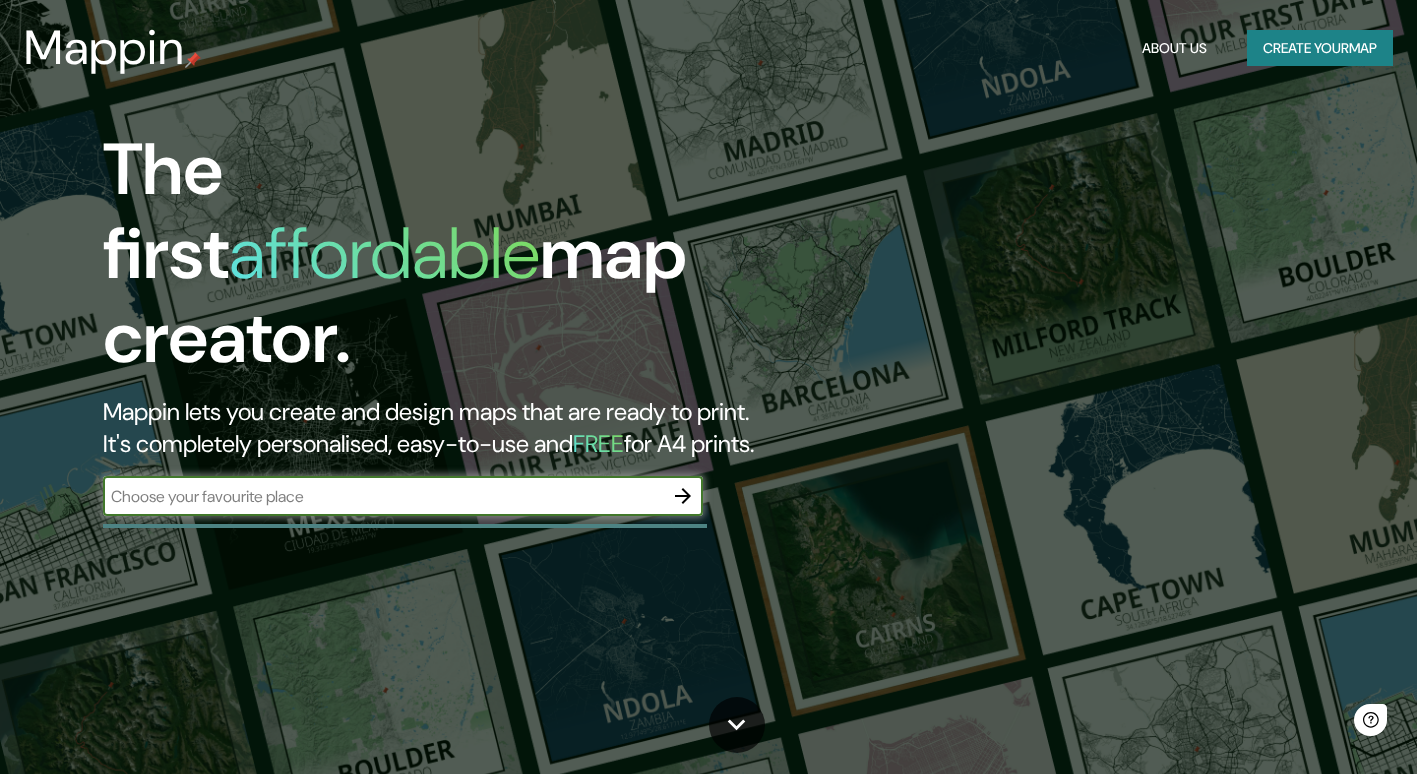 scroll, scrollTop: 0, scrollLeft: 0, axis: both 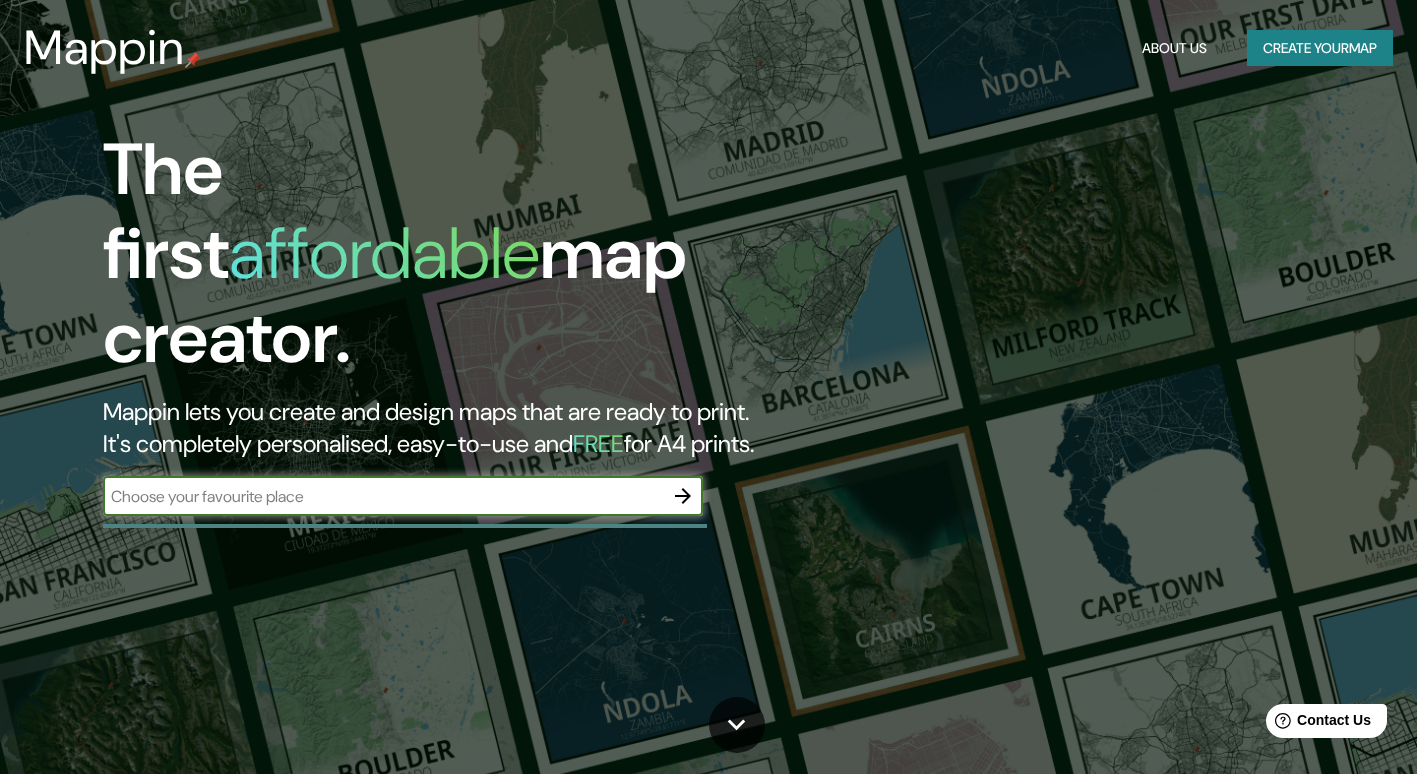 click at bounding box center (383, 496) 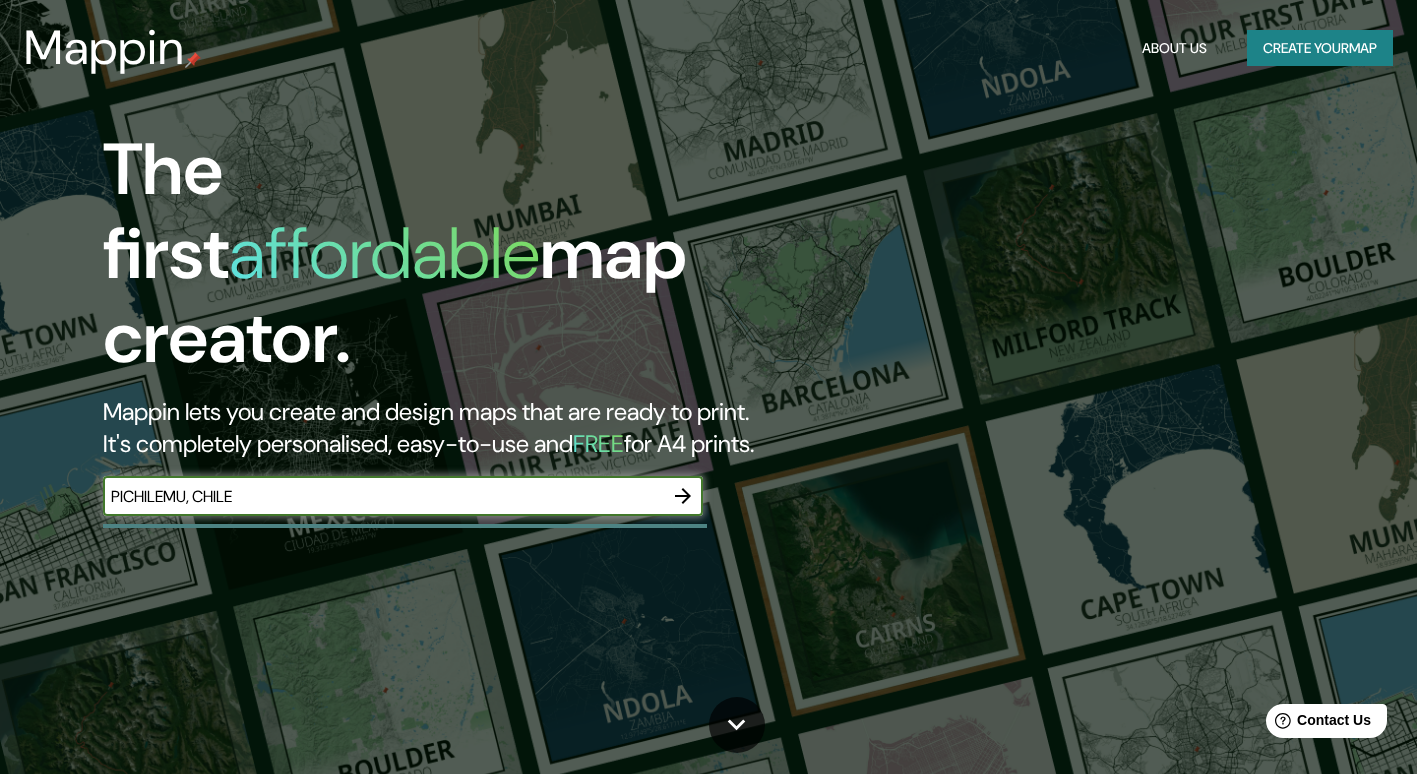 type on "PICHILEMU, CHILE" 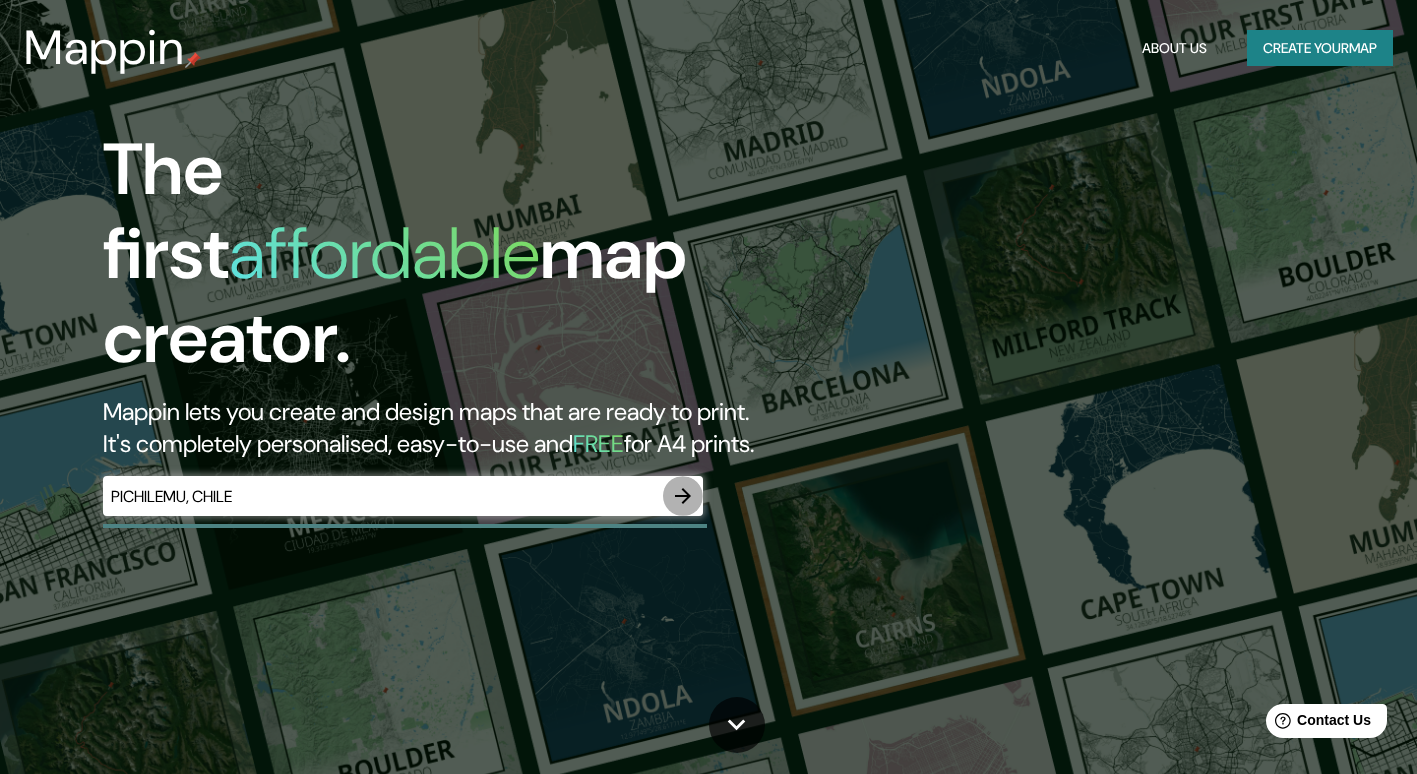 click 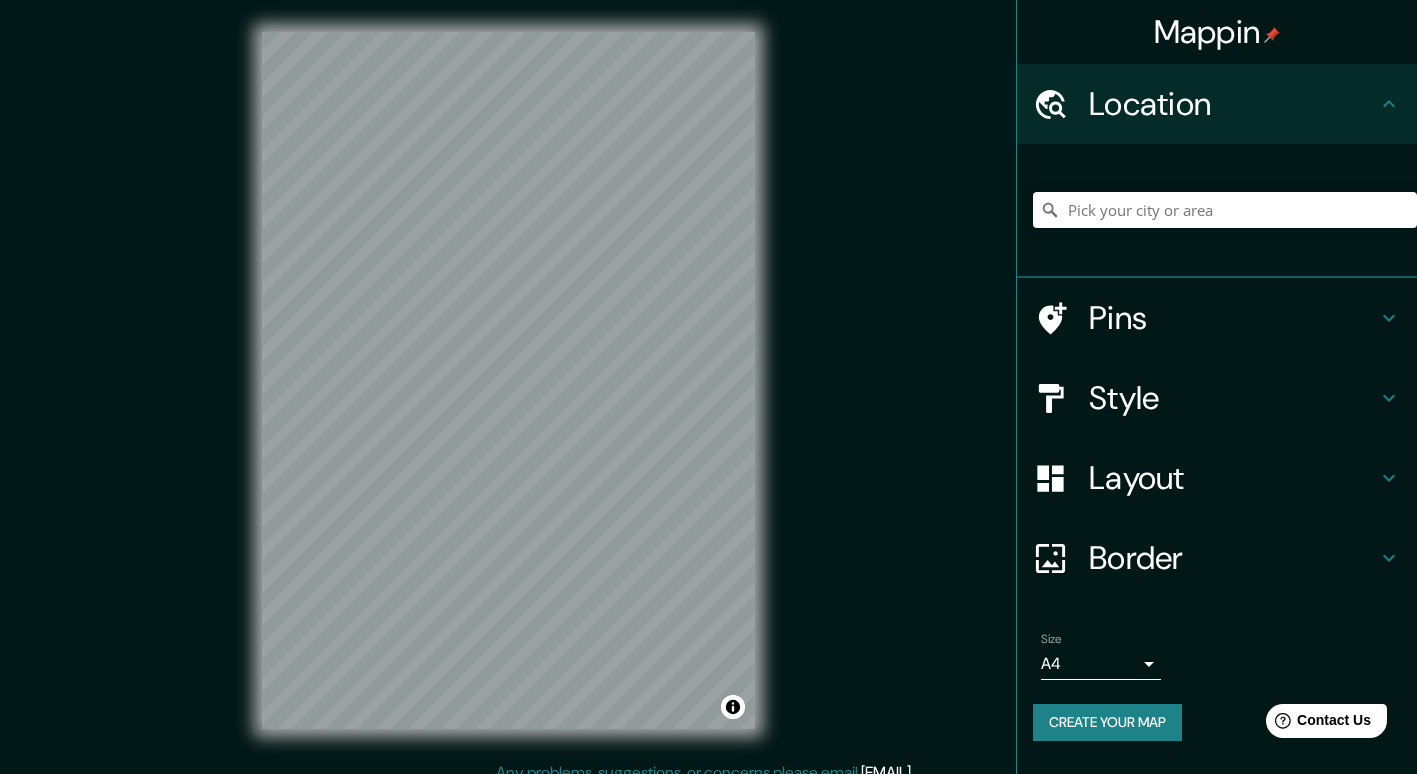 click on "© Mapbox   © OpenStreetMap   Improve this map" at bounding box center [508, 380] 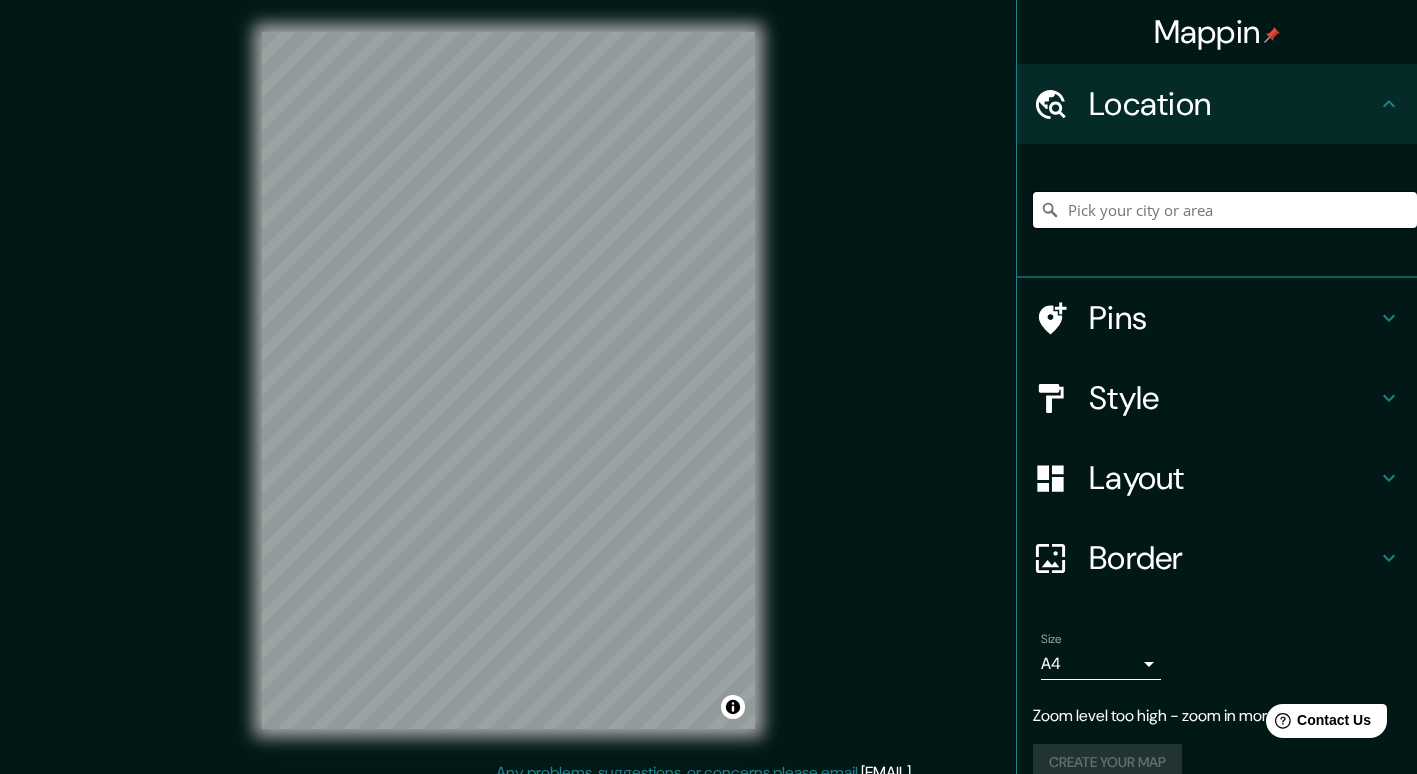 click at bounding box center [1225, 210] 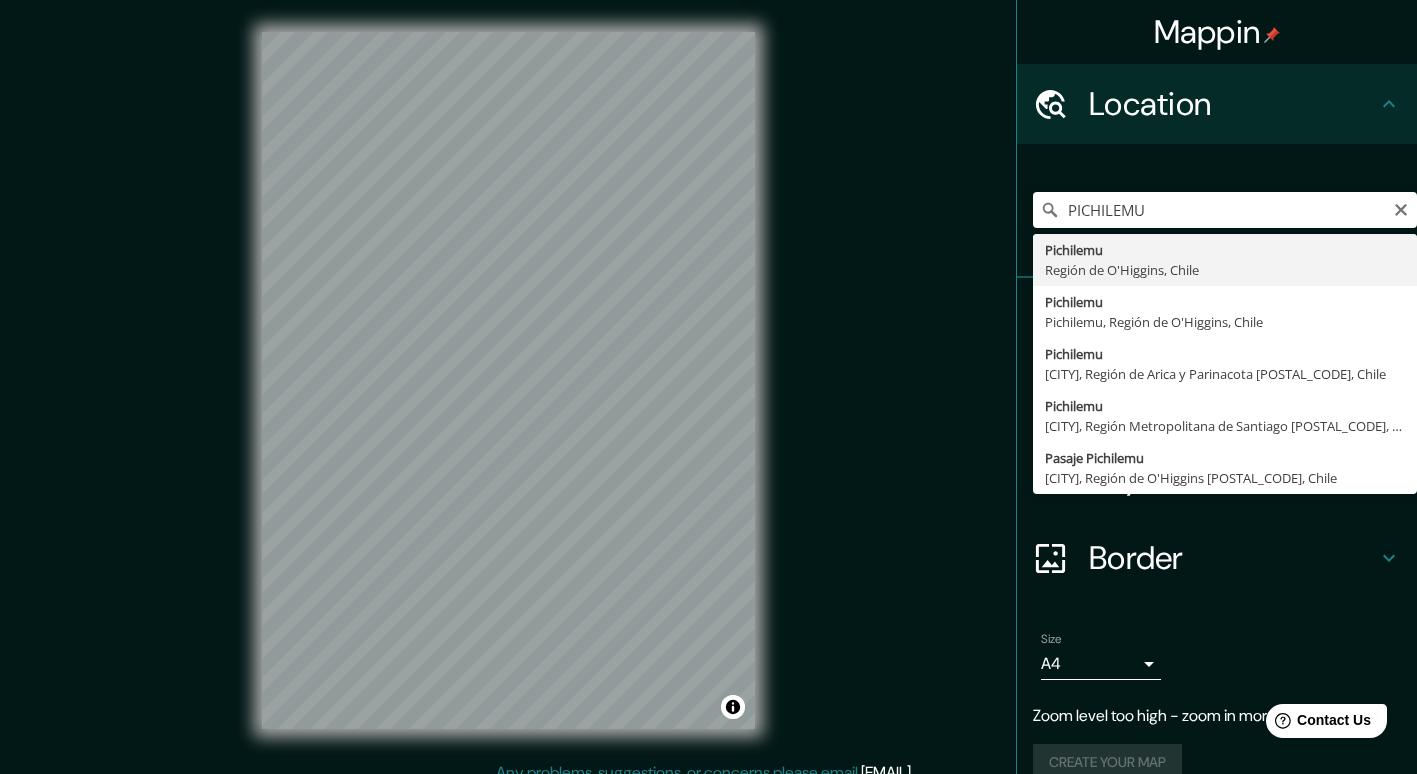 type on "Pichilemu, Región de O'Higgins, Chile" 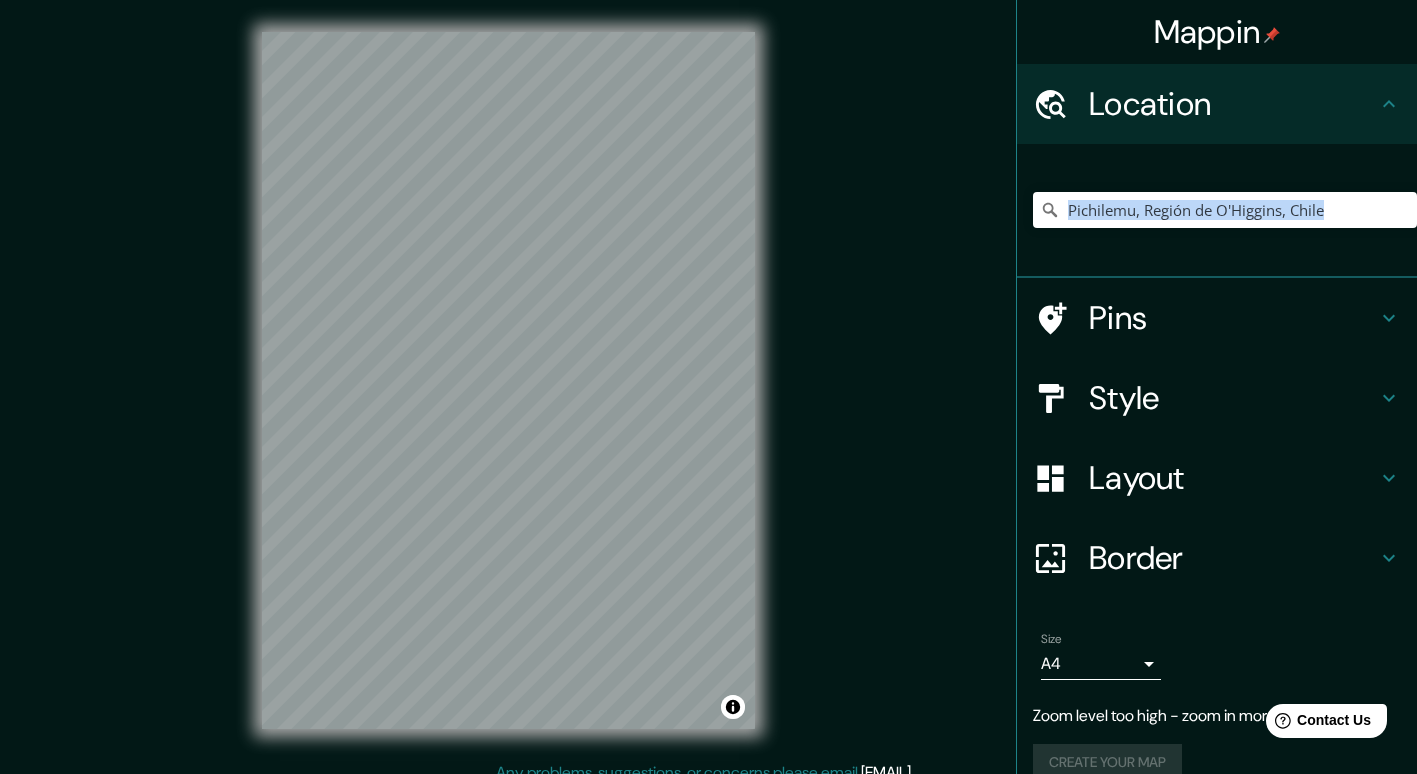 click on "Pichilemu, Región de O'Higgins, Chile" at bounding box center [1225, 210] 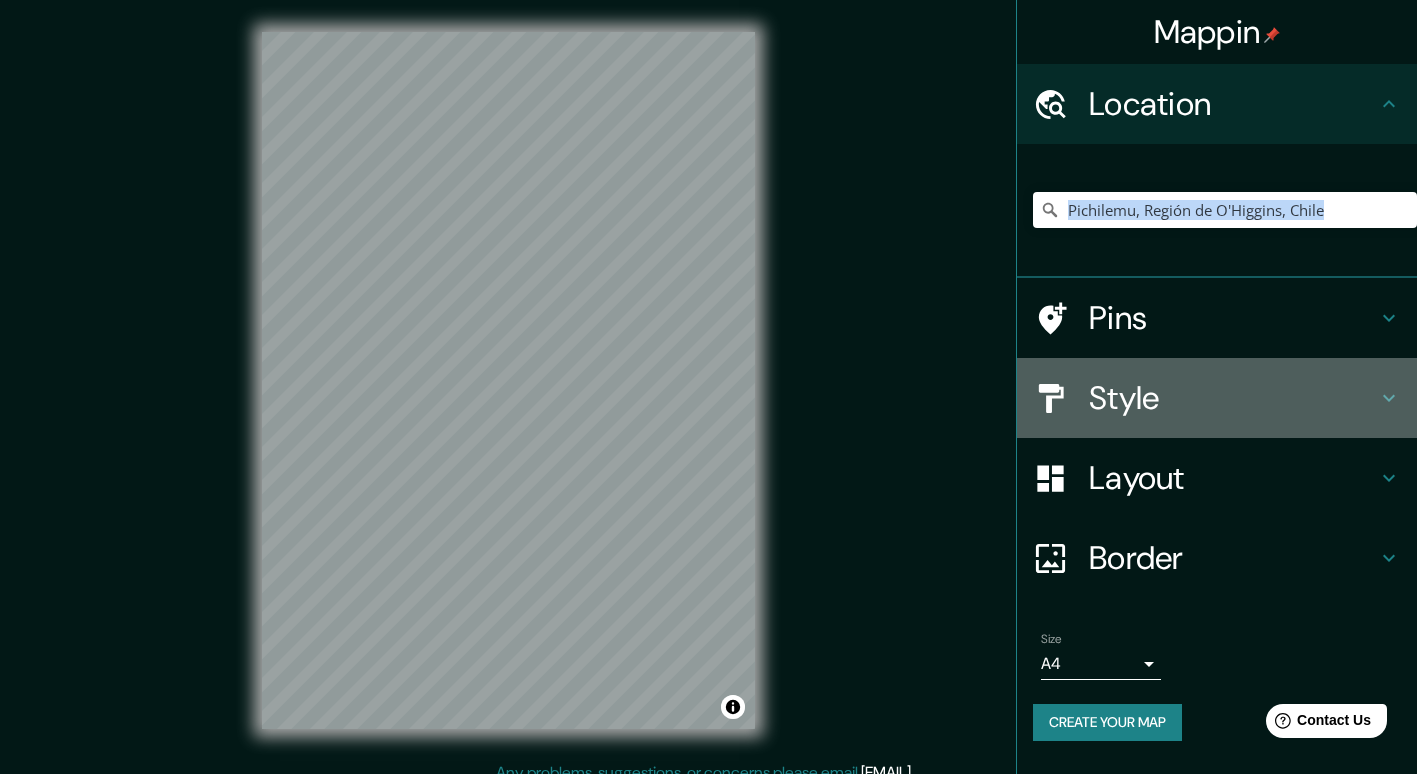 click 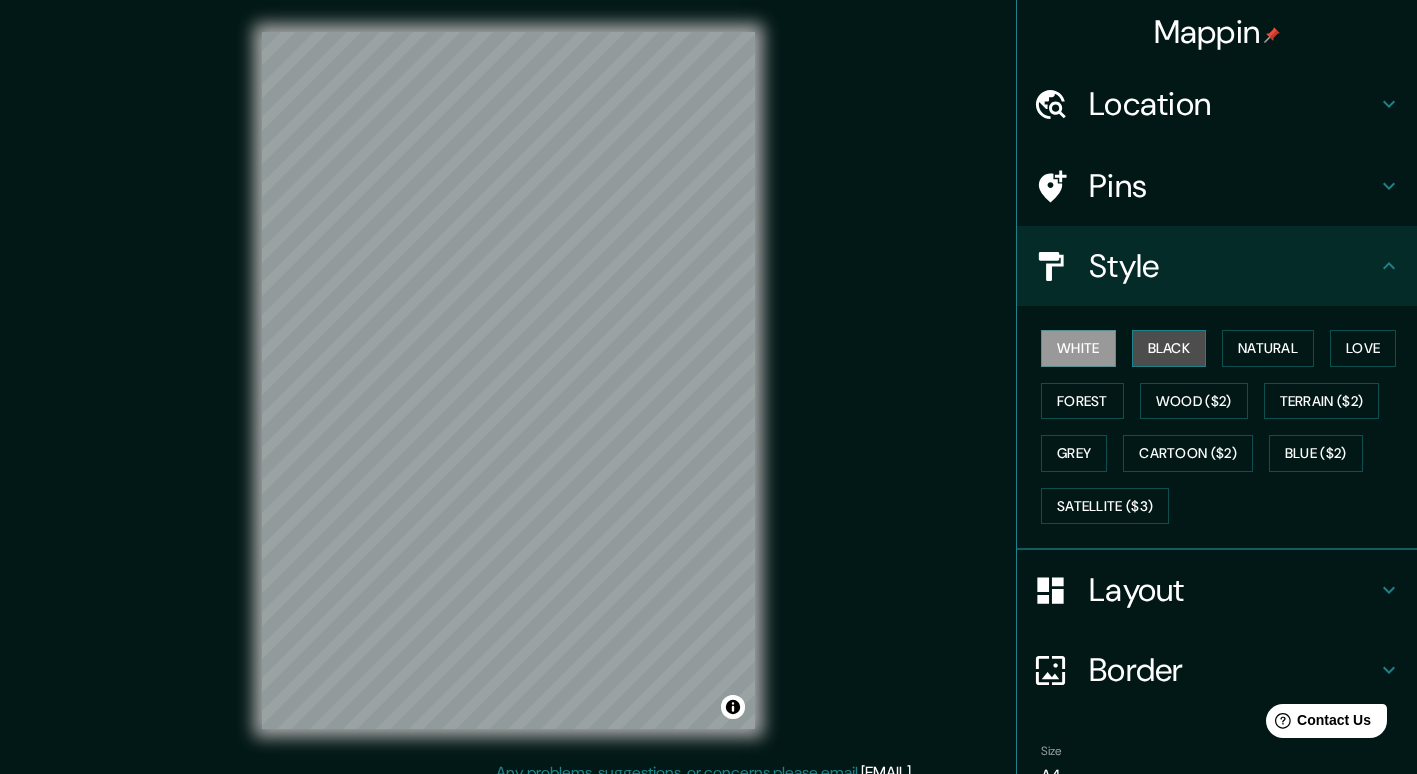 click on "Black" at bounding box center (1169, 348) 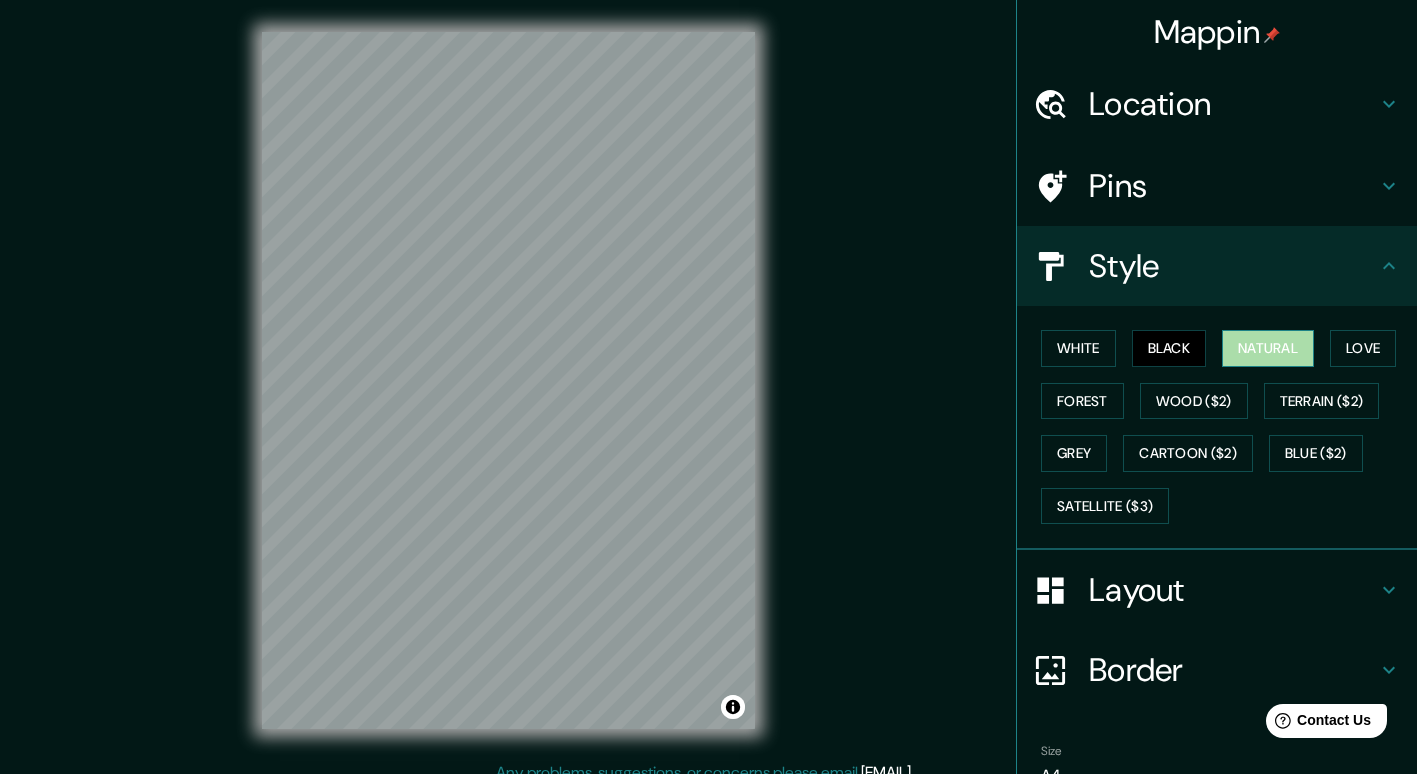 click on "Natural" at bounding box center [1268, 348] 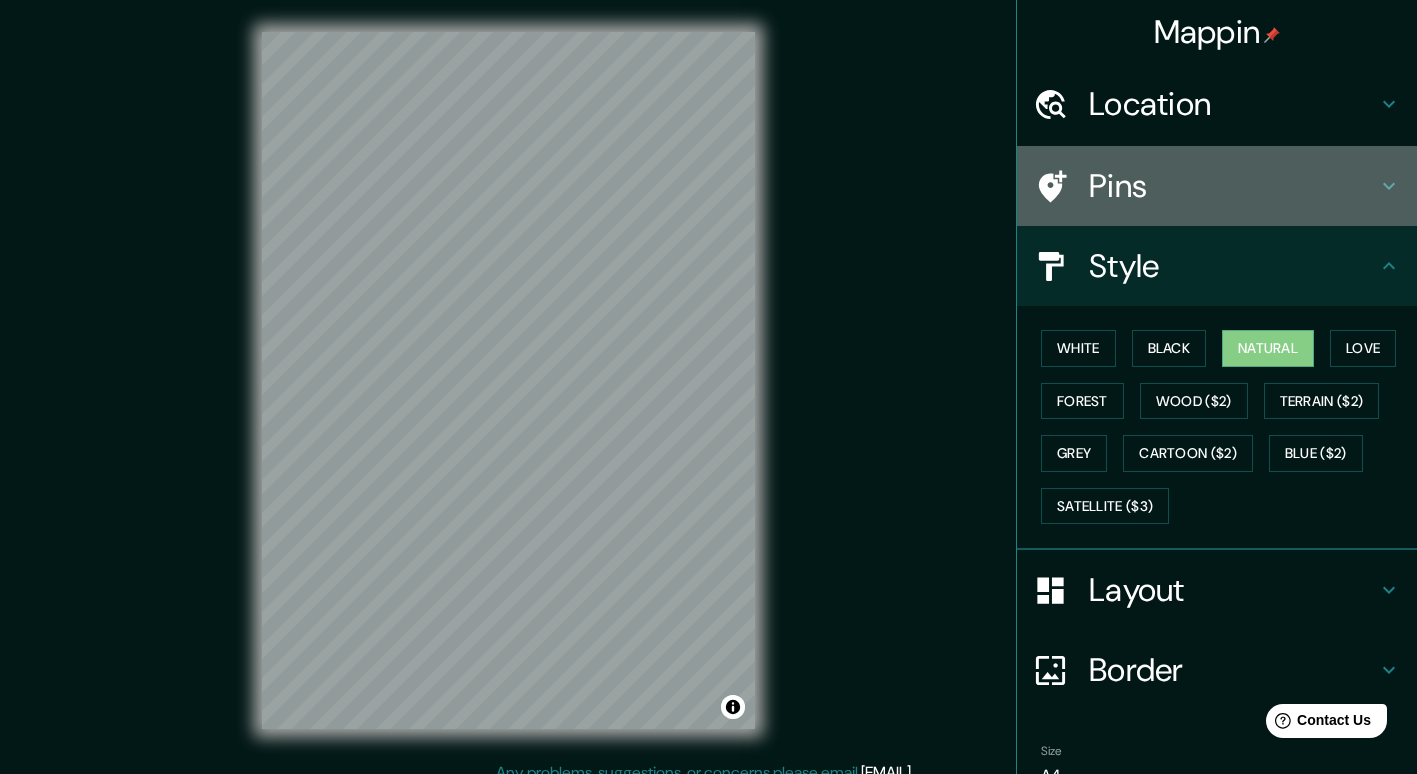 click 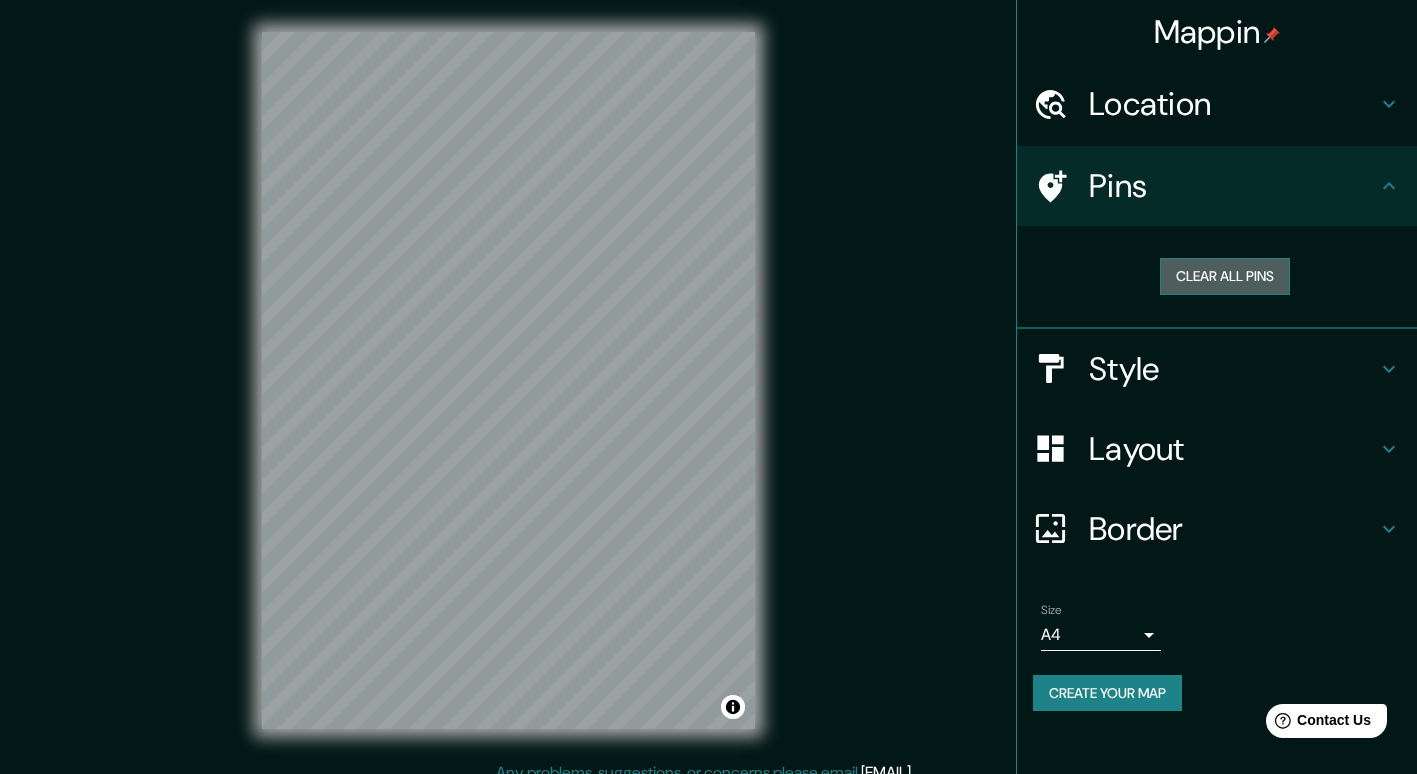 click on "Clear all pins" at bounding box center (1225, 276) 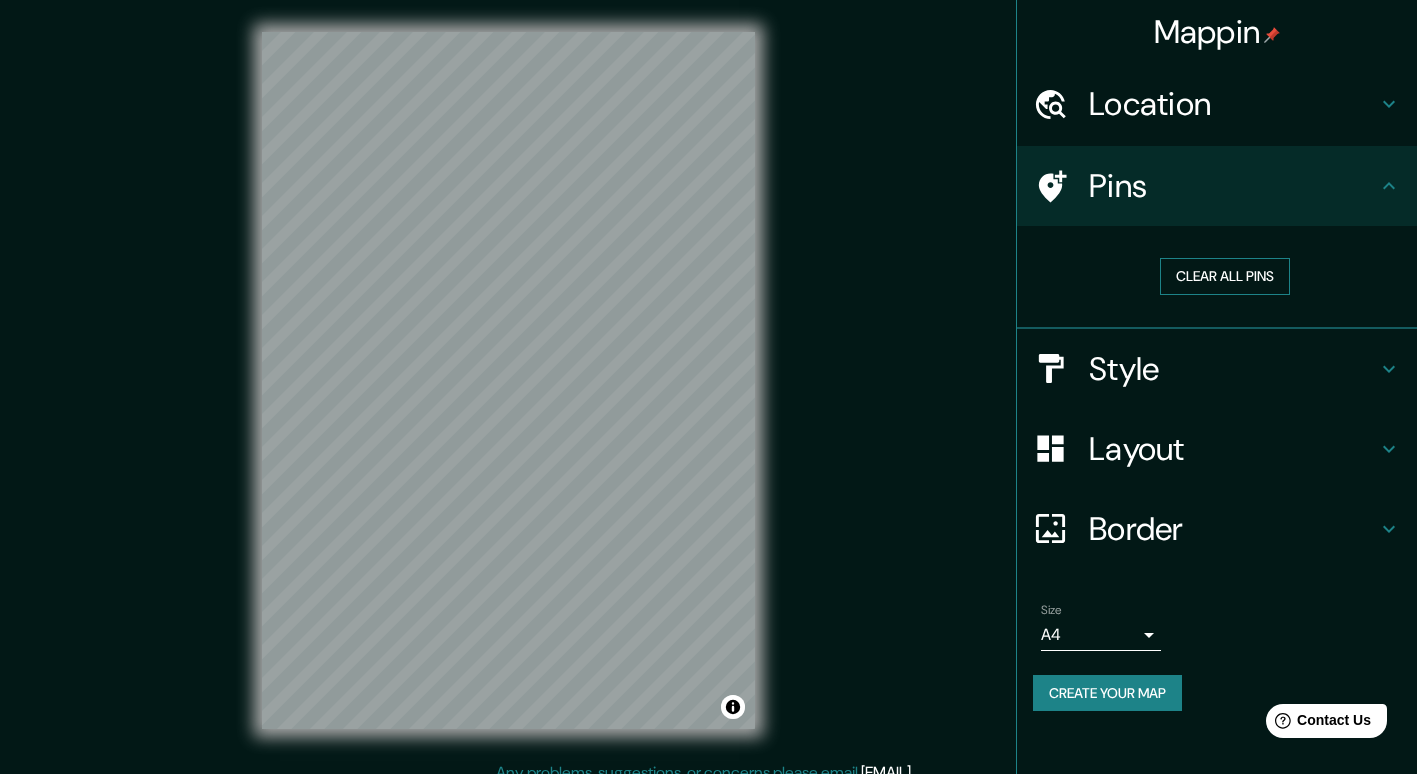 click on "Clear all pins" at bounding box center [1225, 276] 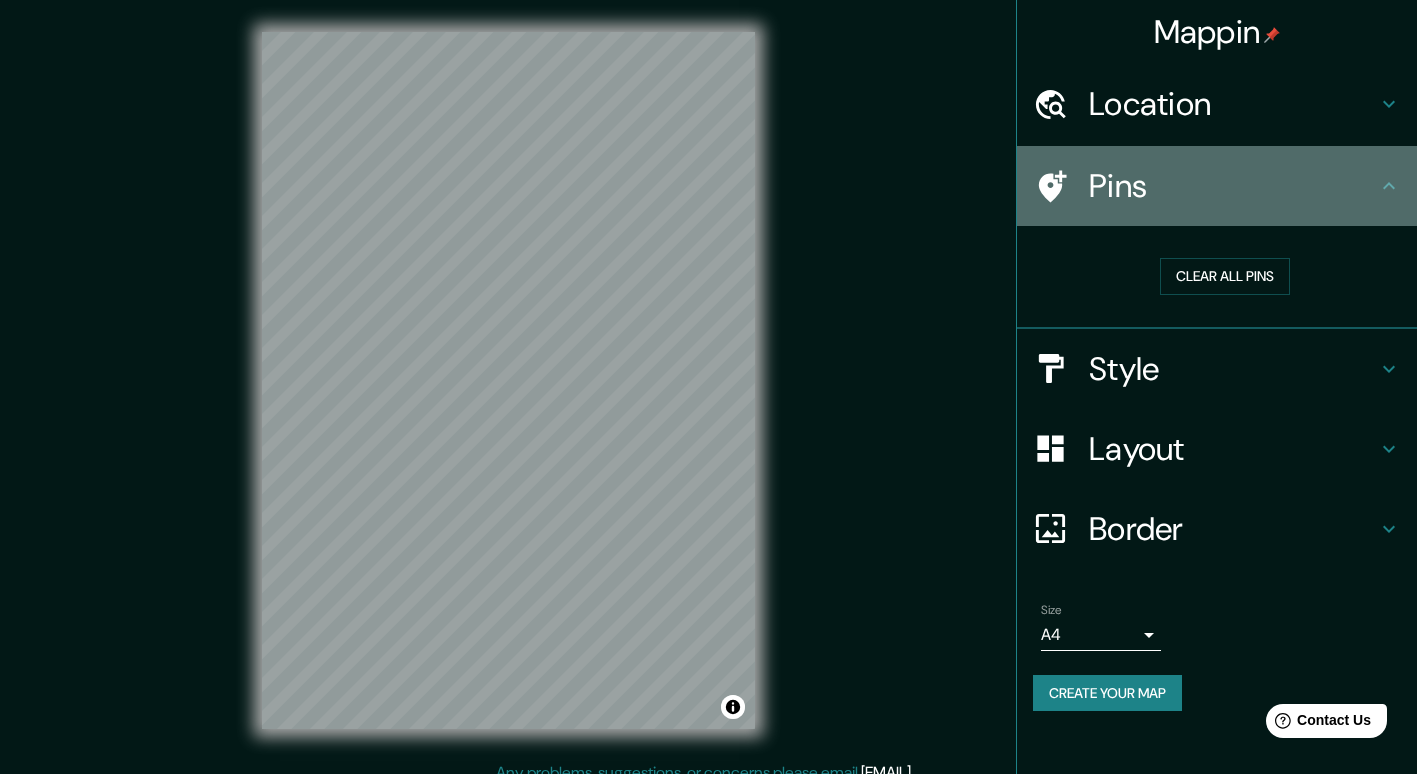 click 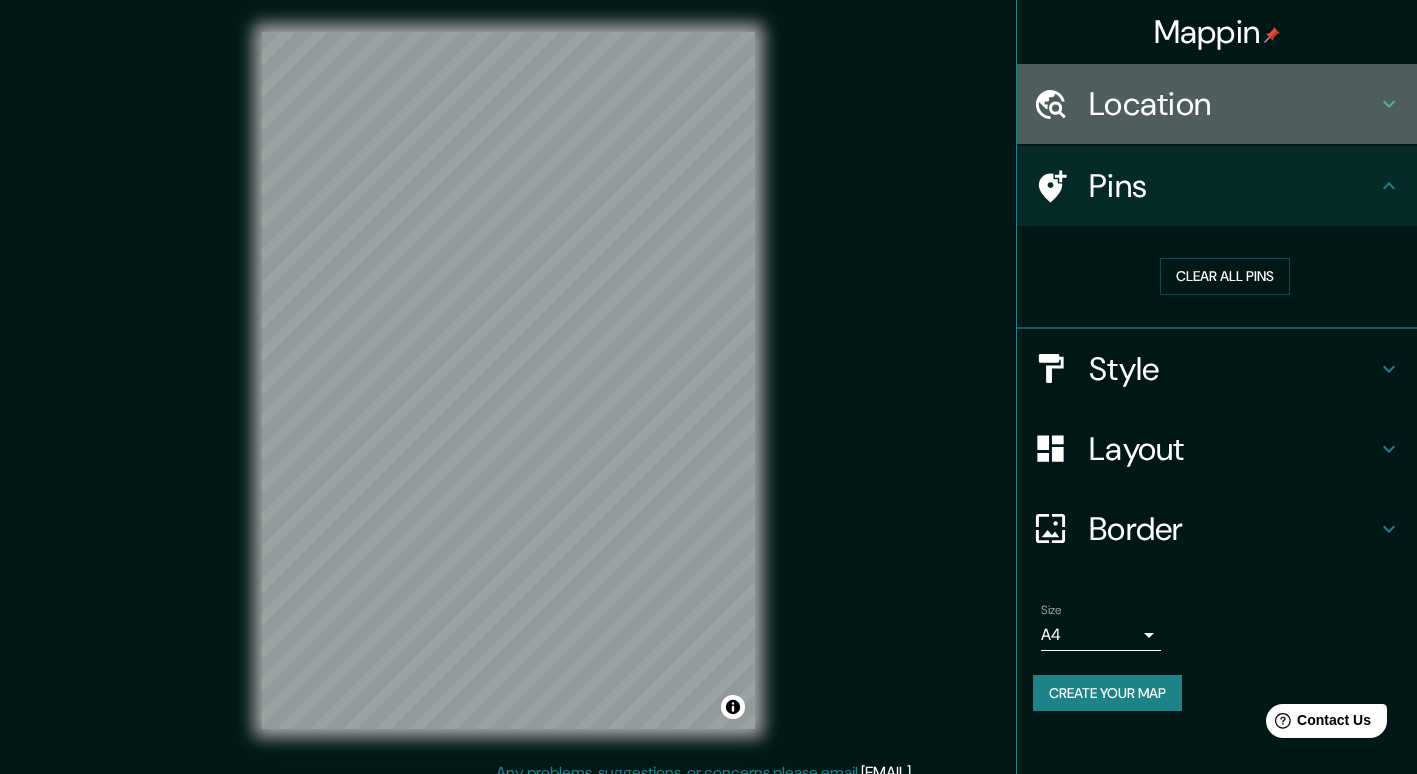 click on "Location" at bounding box center [1233, 104] 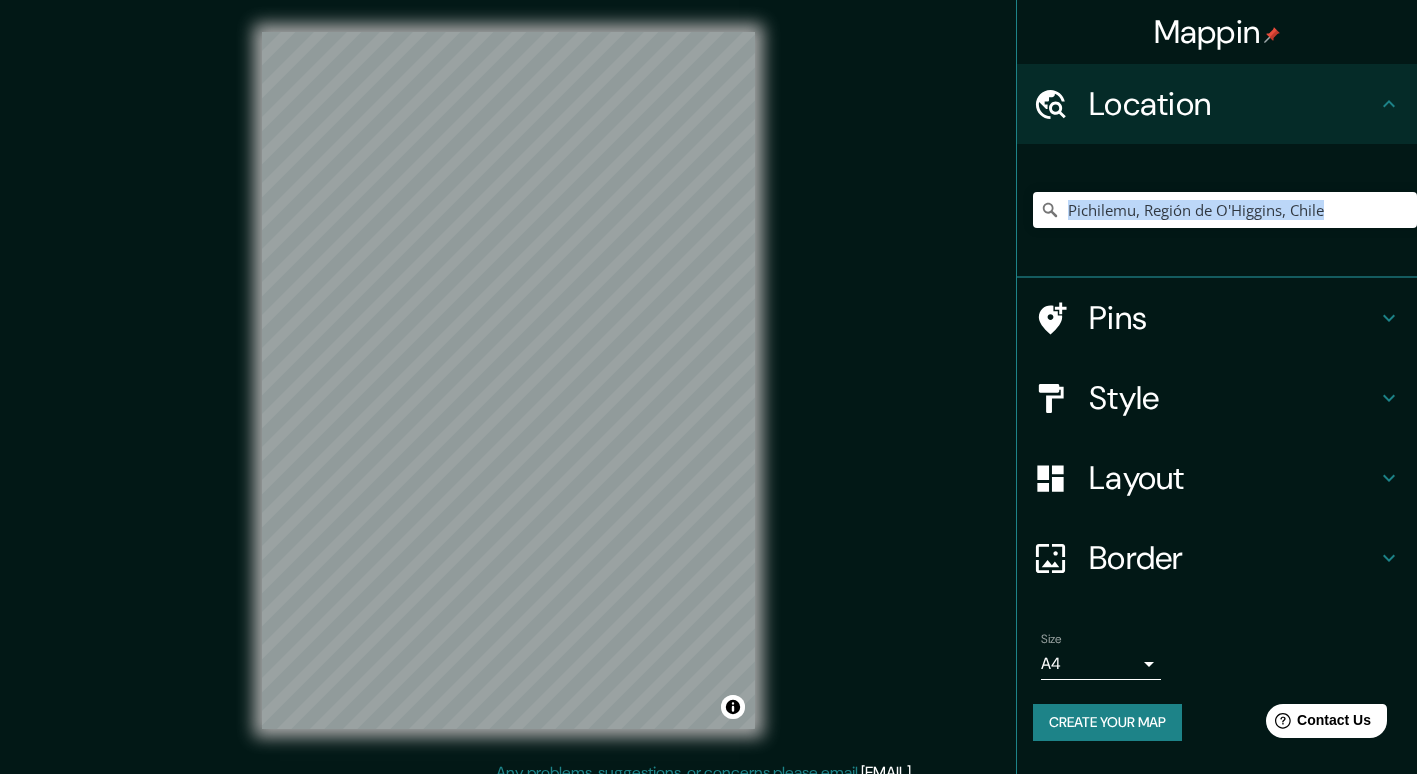 click on "Layout" at bounding box center [1233, 478] 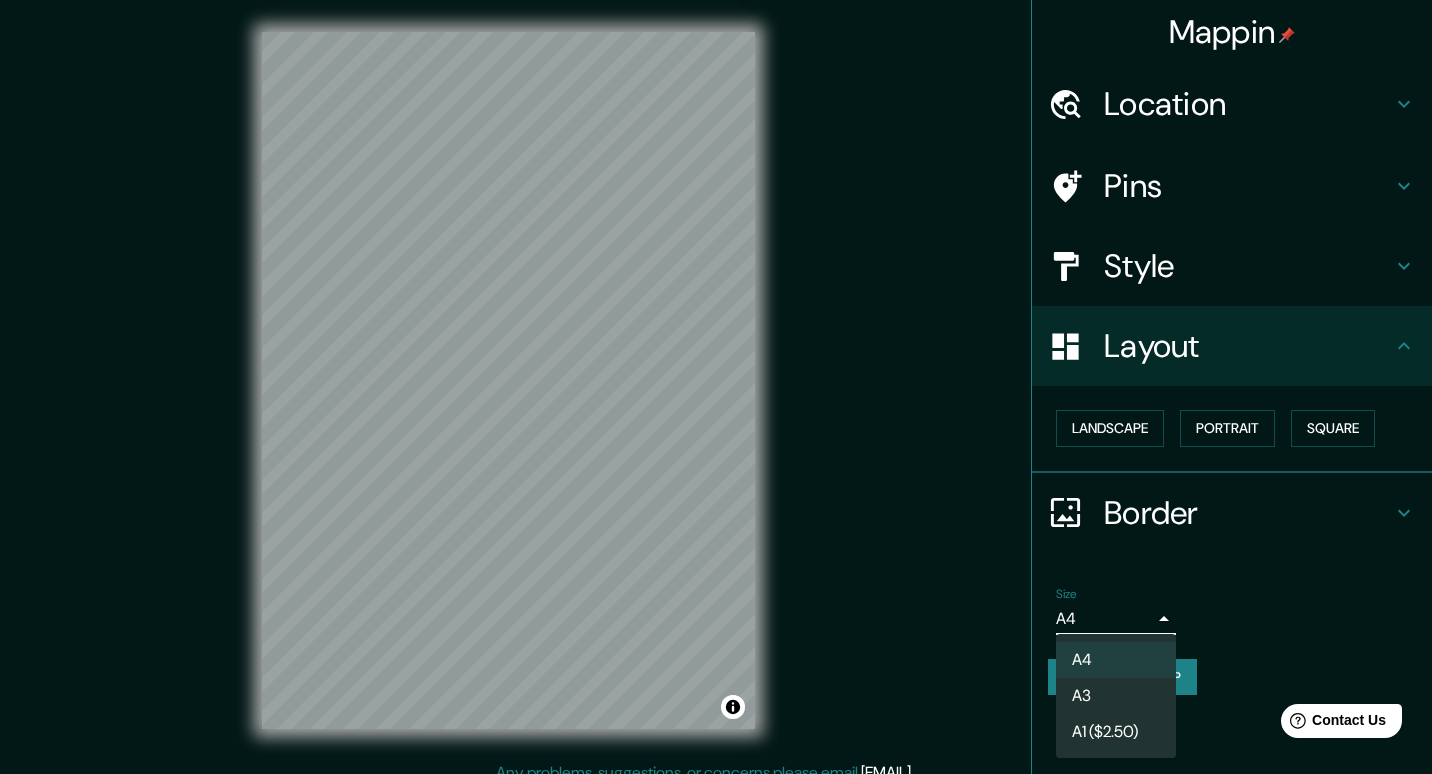 click on "Mappin Location Pichilemu, Región de O'Higgins, Chile Pins Style Layout Landscape Portrait Square Border Choose a border.  Hint : you can make layers of the frame opaque to create some cool effects. None Simple Transparent Fancy Size A4 single Create your map © Mapbox   © OpenStreetMap   Improve this map Any problems, suggestions, or concerns please email    help@mappin.pro . . . A4 A3 A1 ($2.50)" at bounding box center (716, 387) 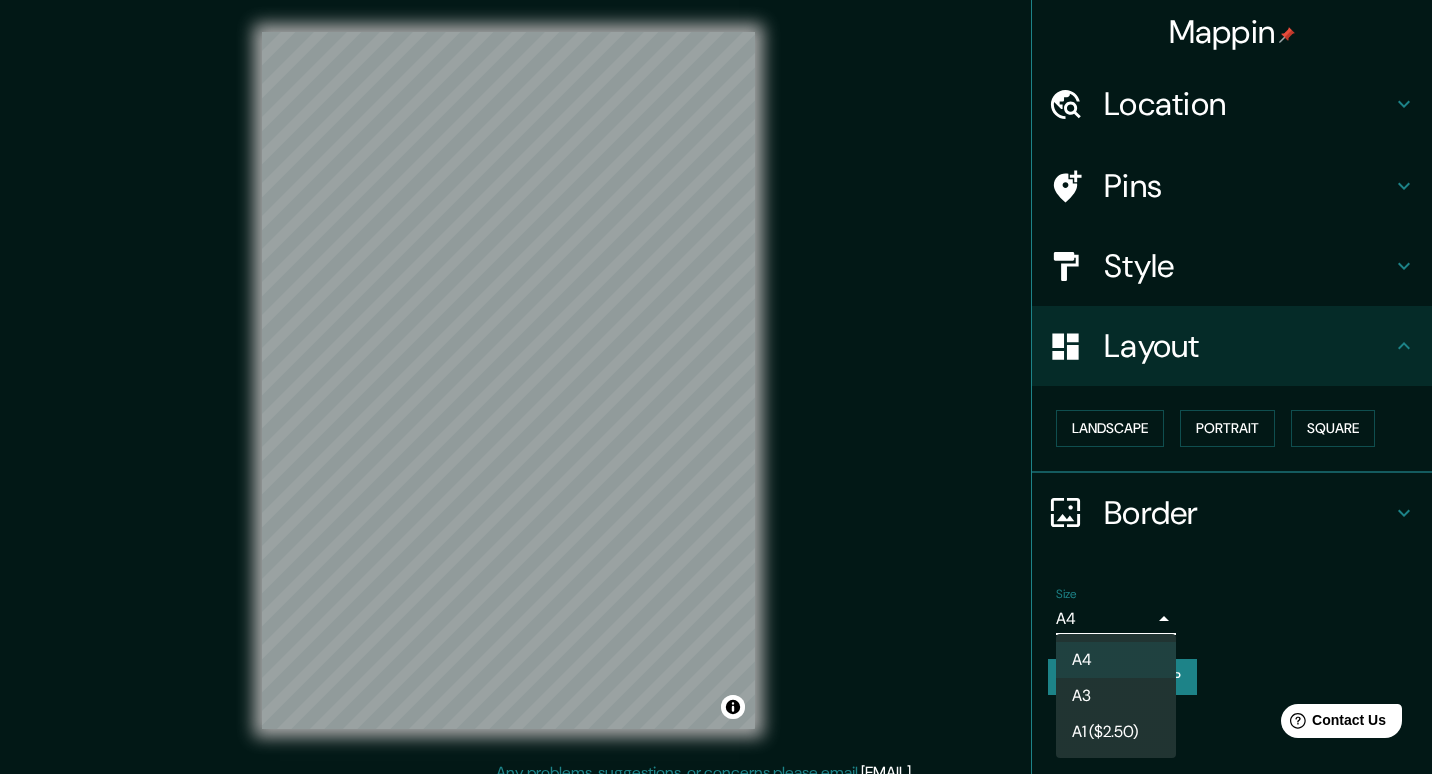 click at bounding box center [716, 387] 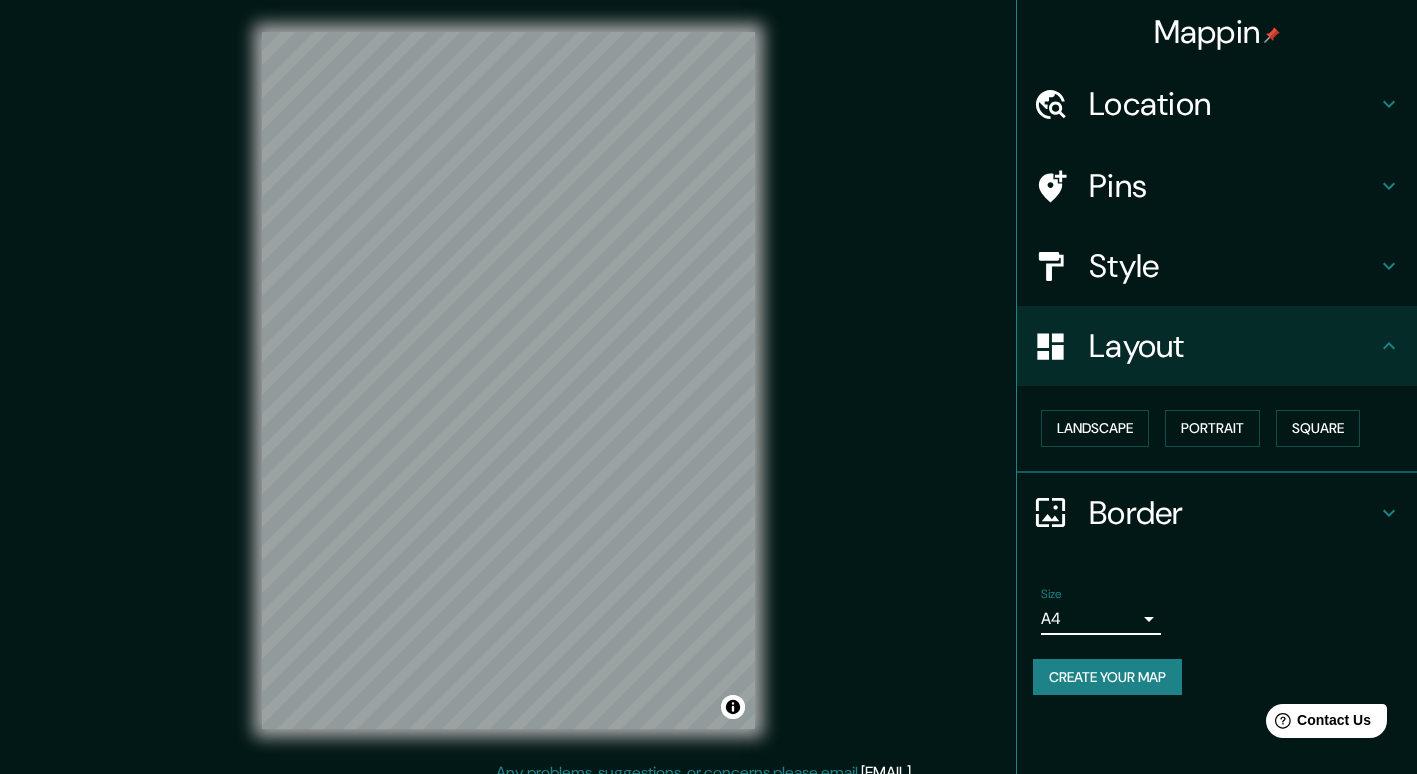 click on "Border" at bounding box center (1217, 513) 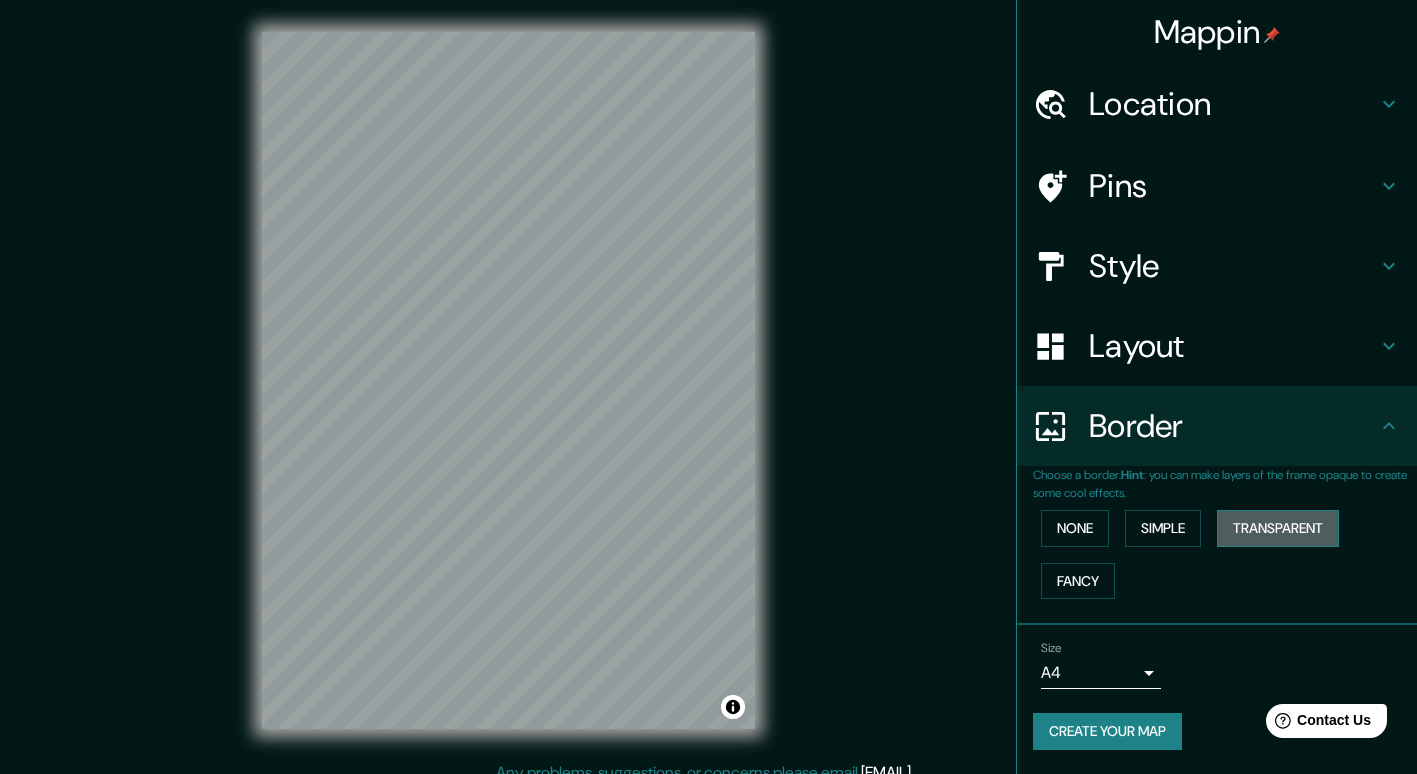 click on "Transparent" at bounding box center (1278, 528) 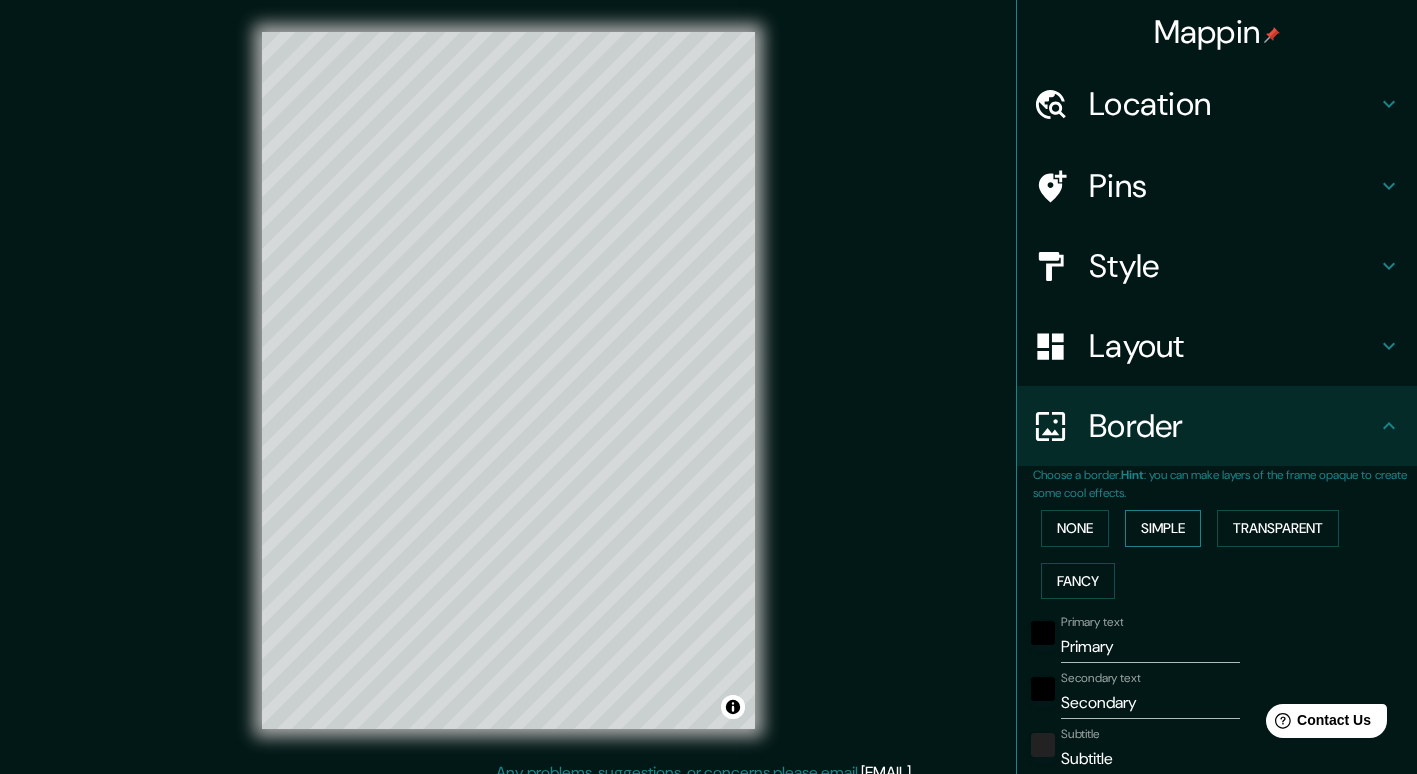 click on "Simple" at bounding box center [1163, 528] 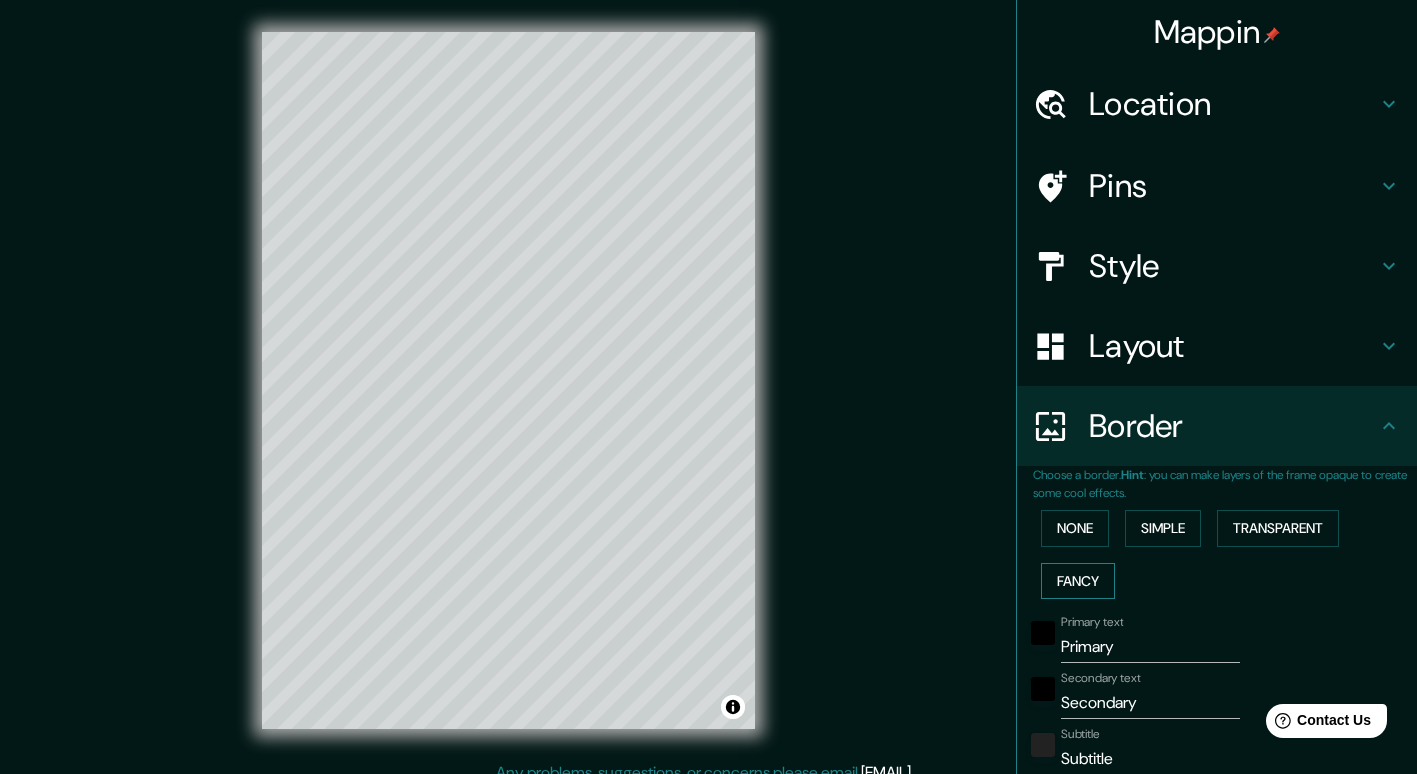 click on "Fancy" at bounding box center (1078, 581) 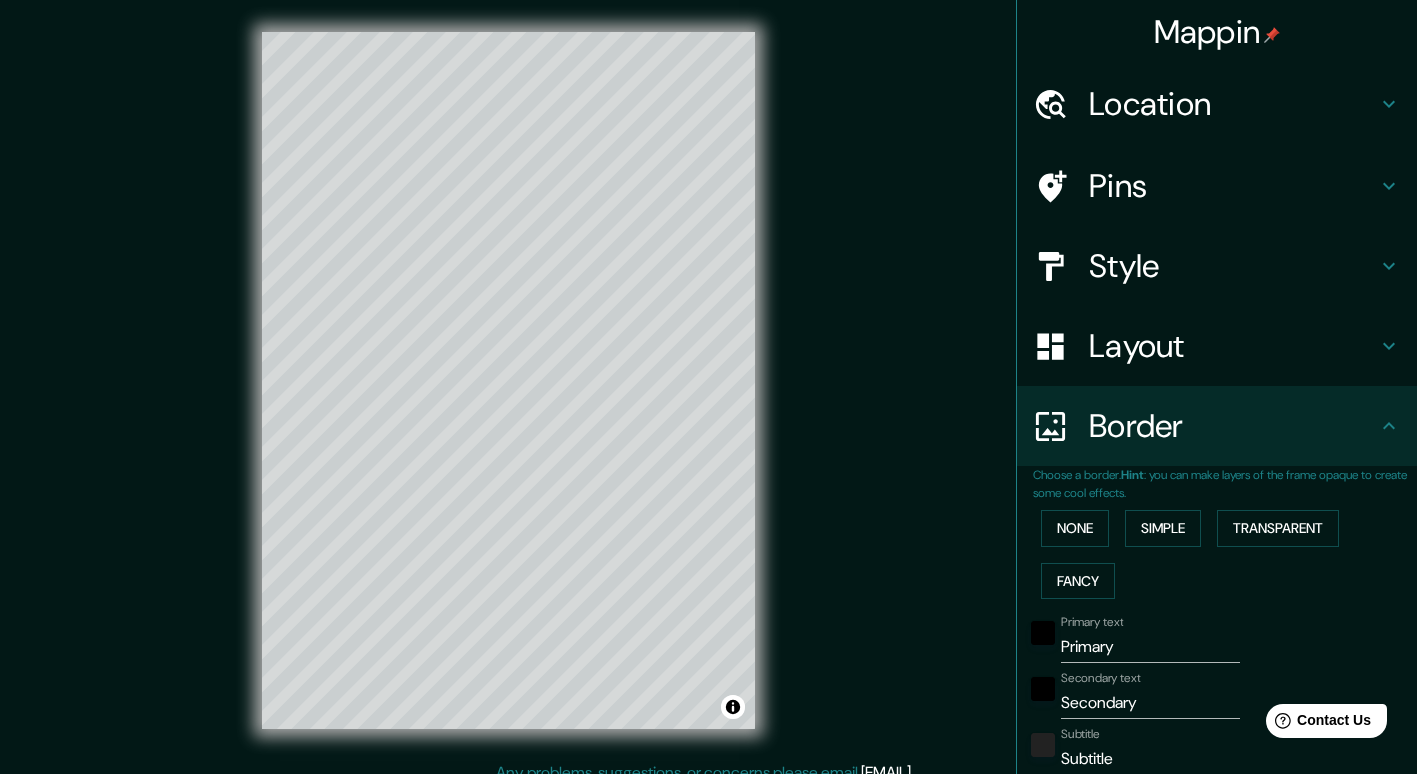 click on "Style" at bounding box center [1233, 266] 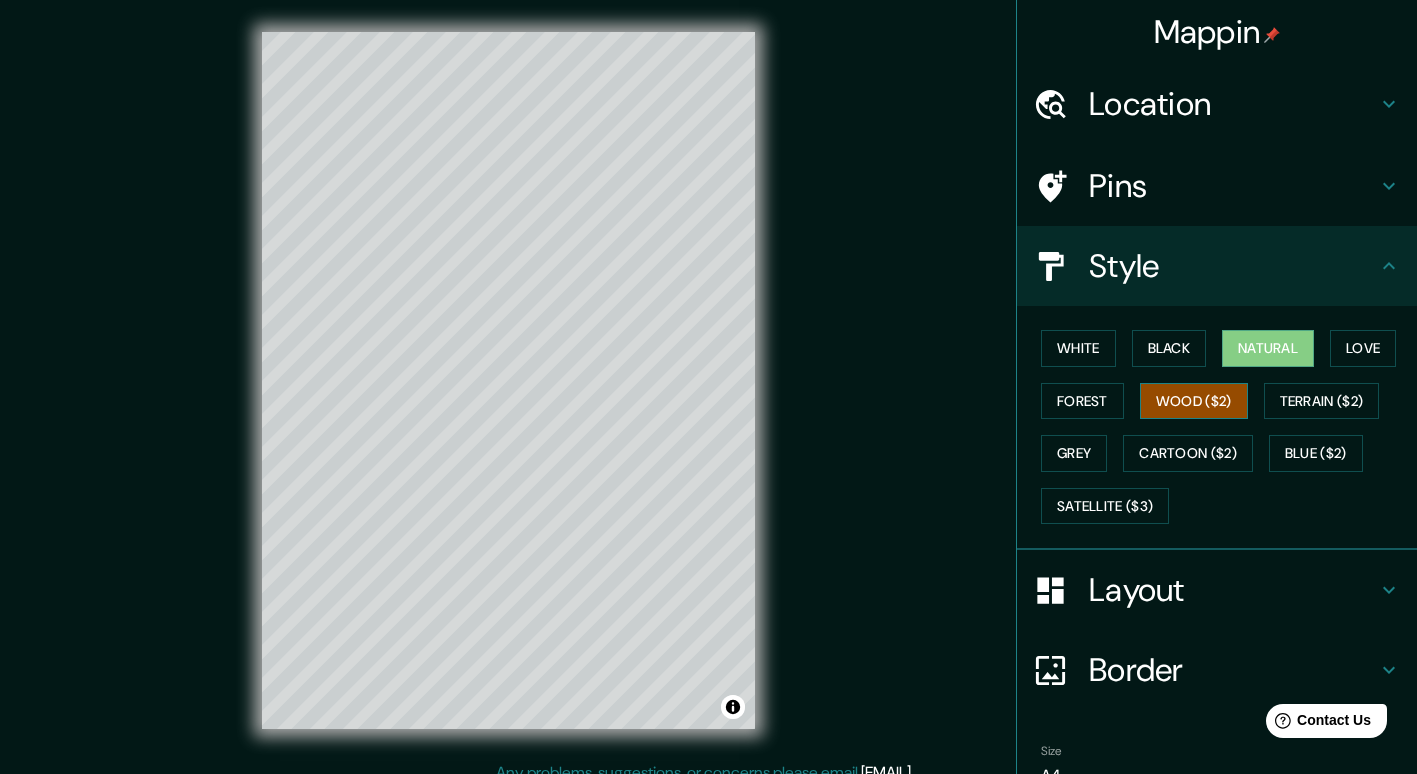 click on "Wood ($2)" at bounding box center (1194, 401) 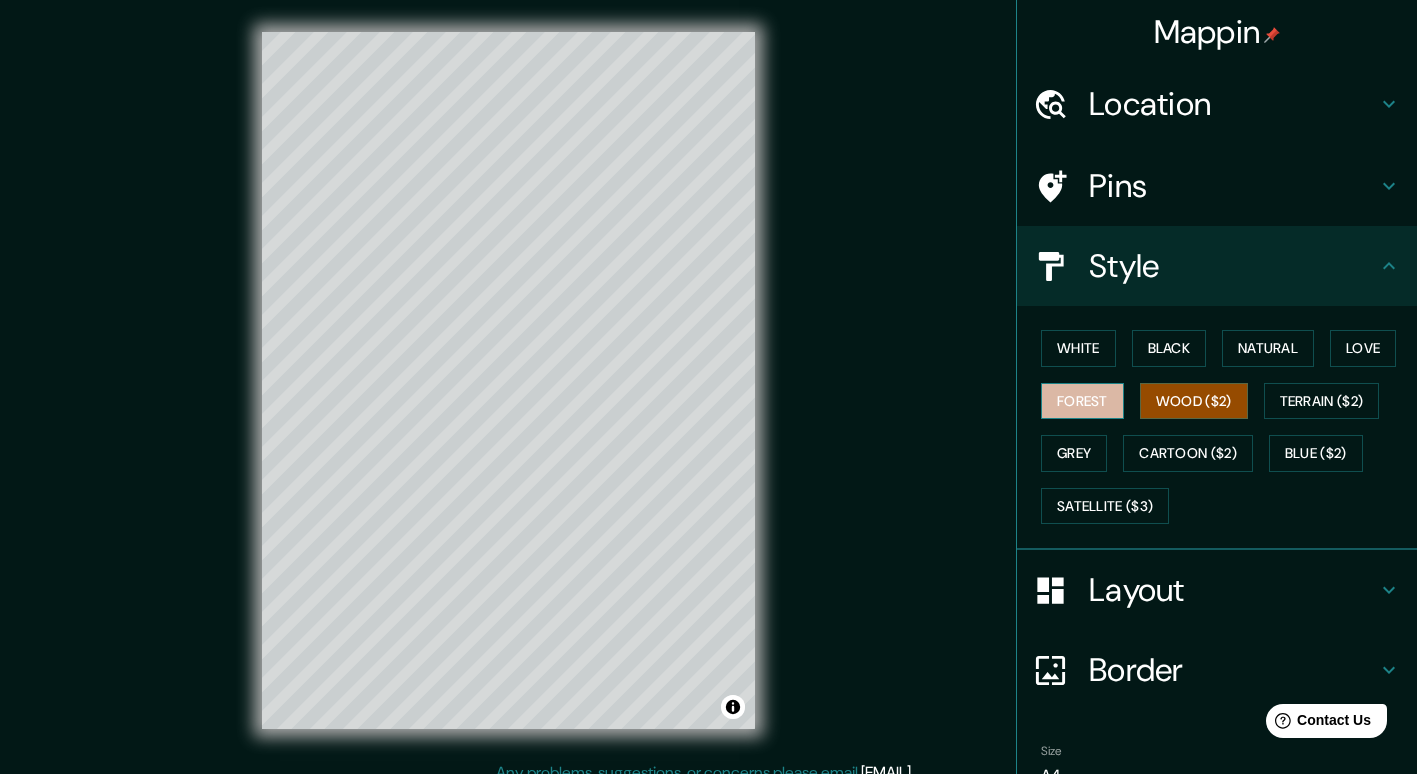 click on "Forest" at bounding box center (1082, 401) 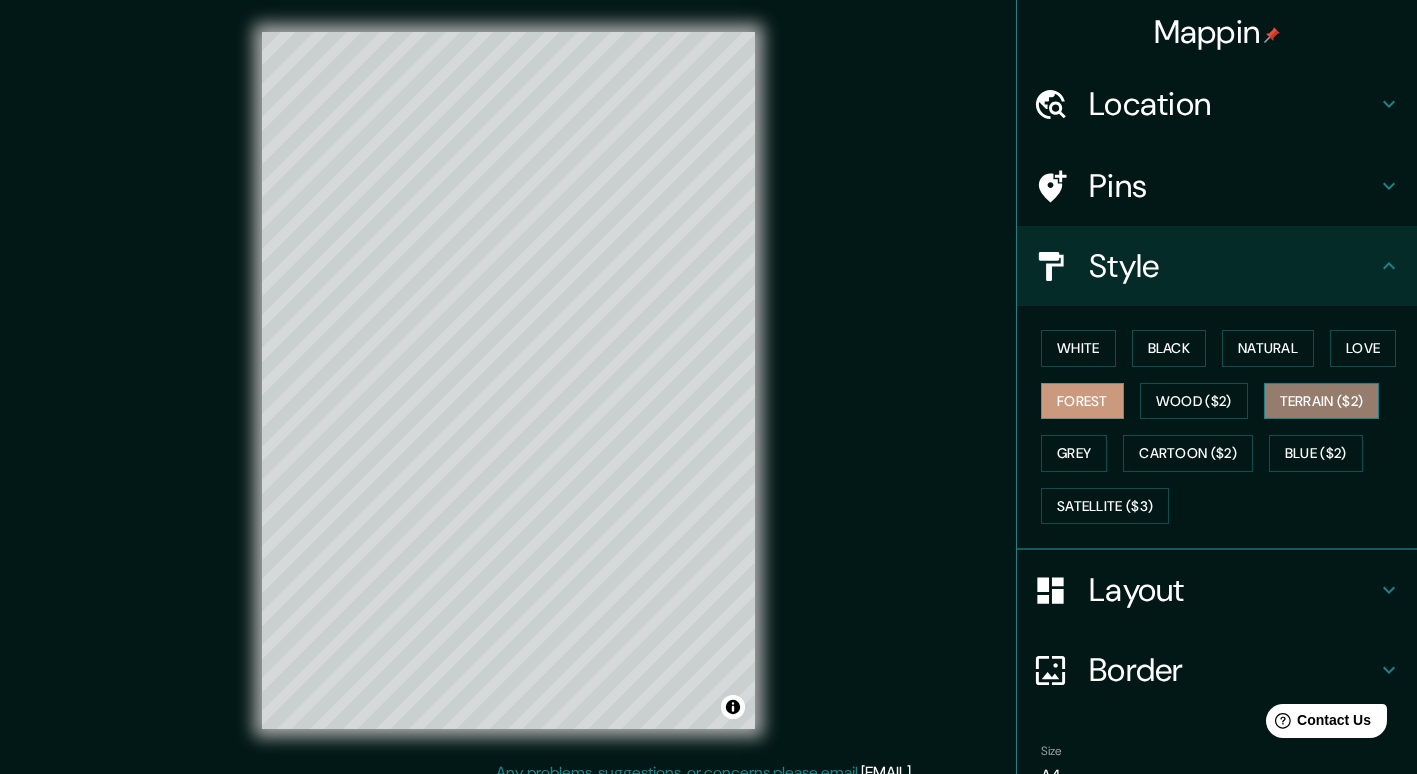click on "Terrain ($2)" at bounding box center [1322, 401] 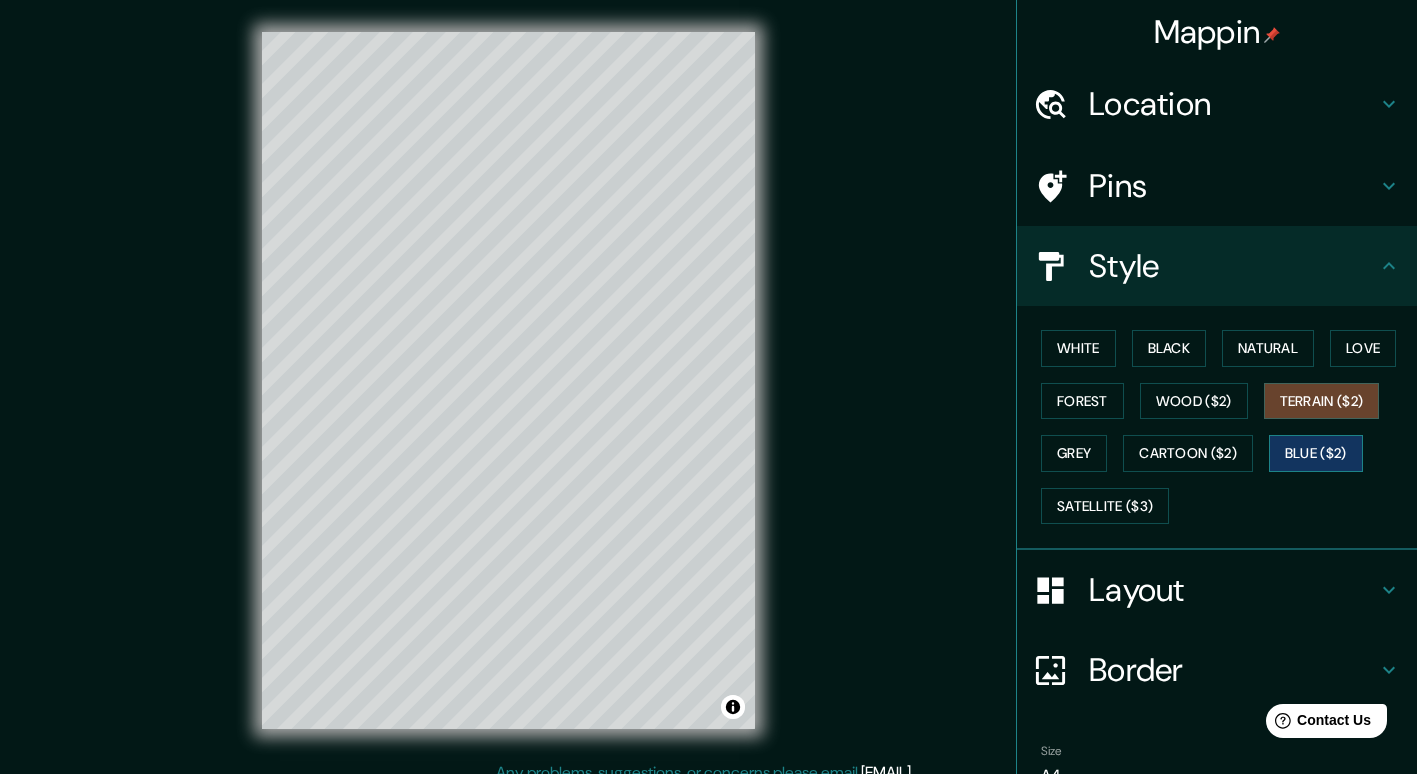 click on "Blue ($2)" at bounding box center [1316, 453] 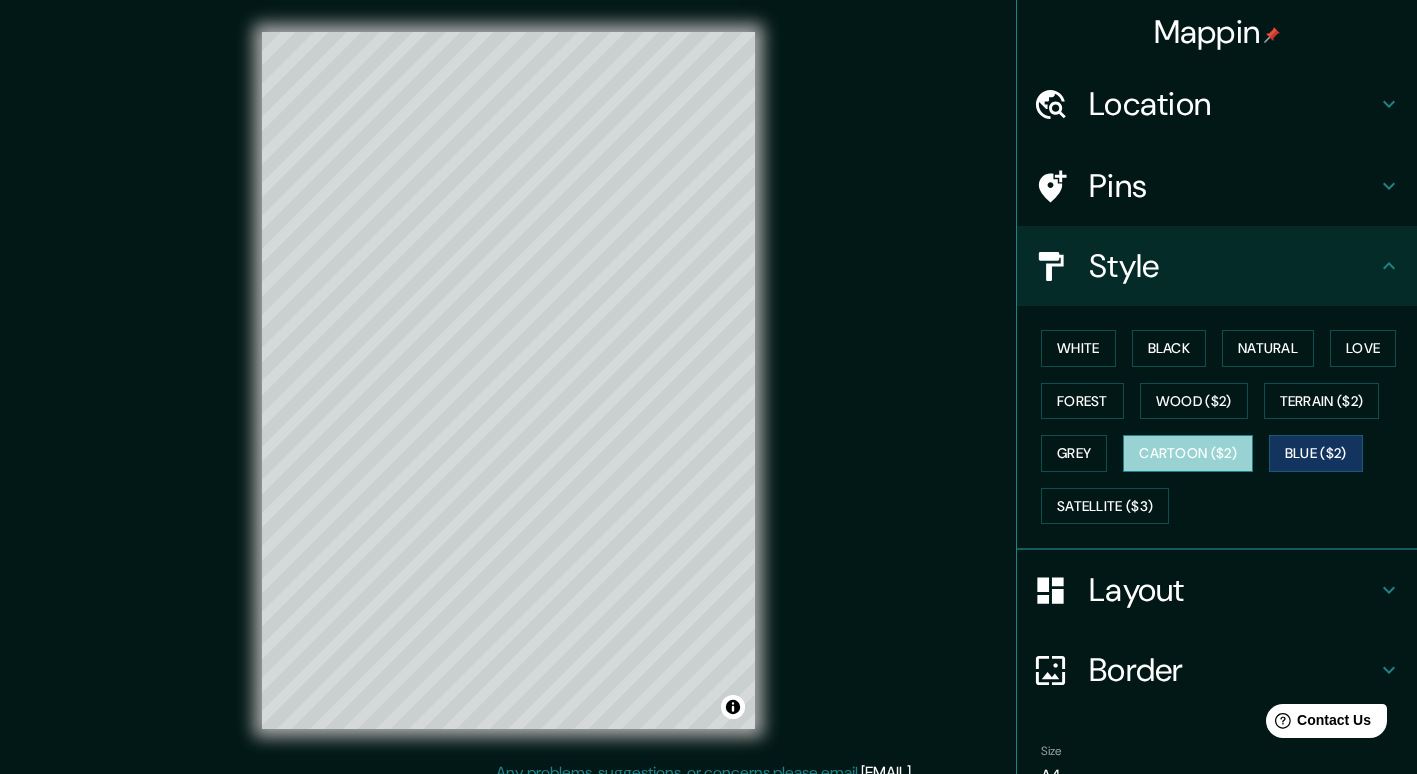 click on "Cartoon ($2)" at bounding box center (1188, 453) 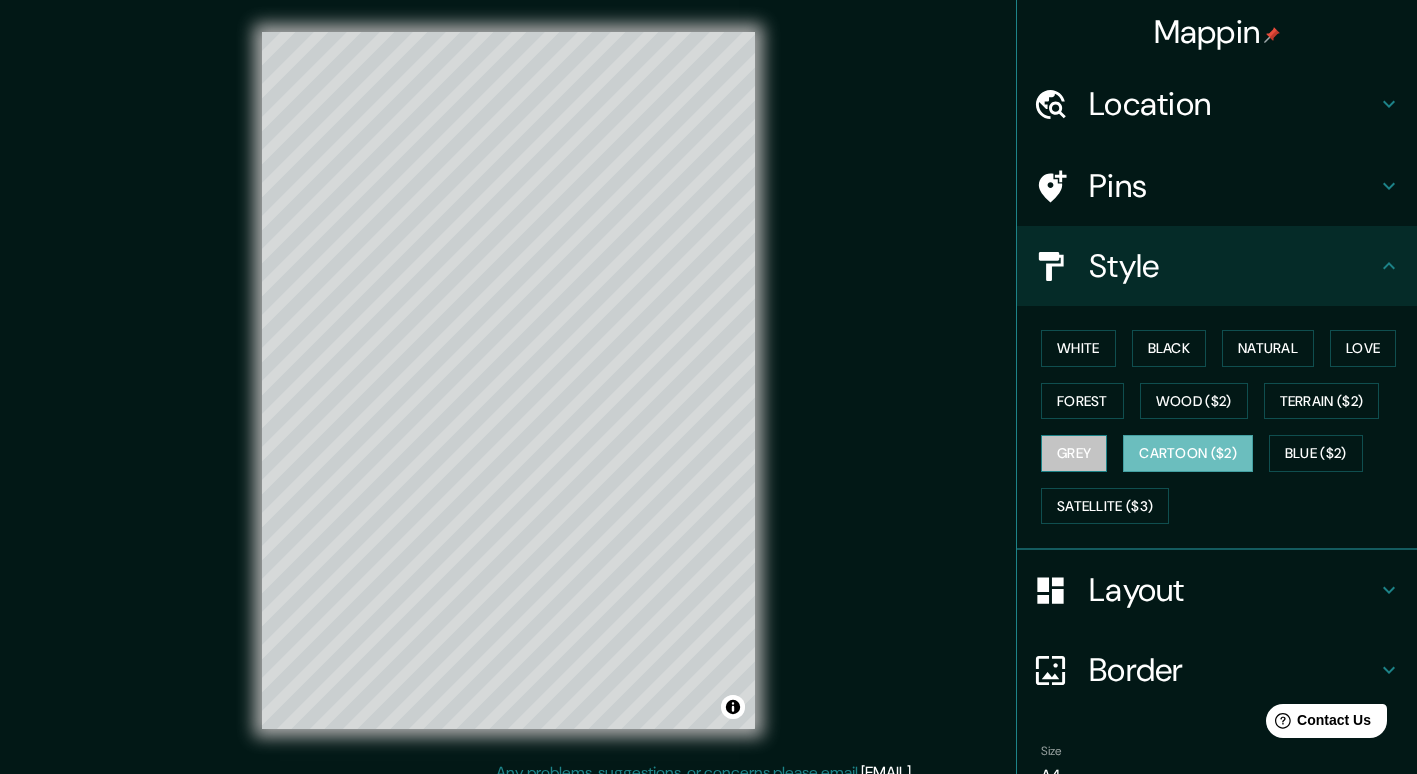 click on "Grey" at bounding box center [1074, 453] 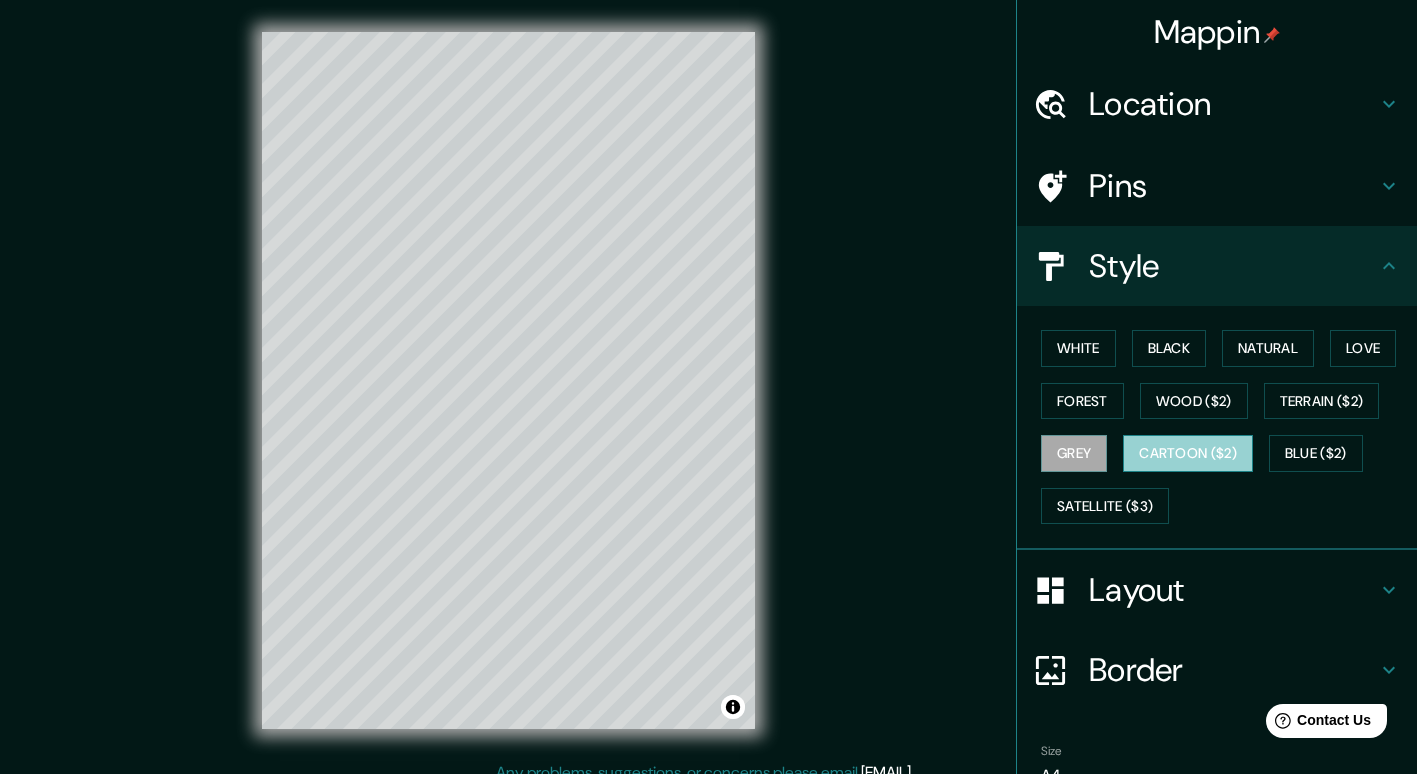 click on "Cartoon ($2)" at bounding box center [1188, 453] 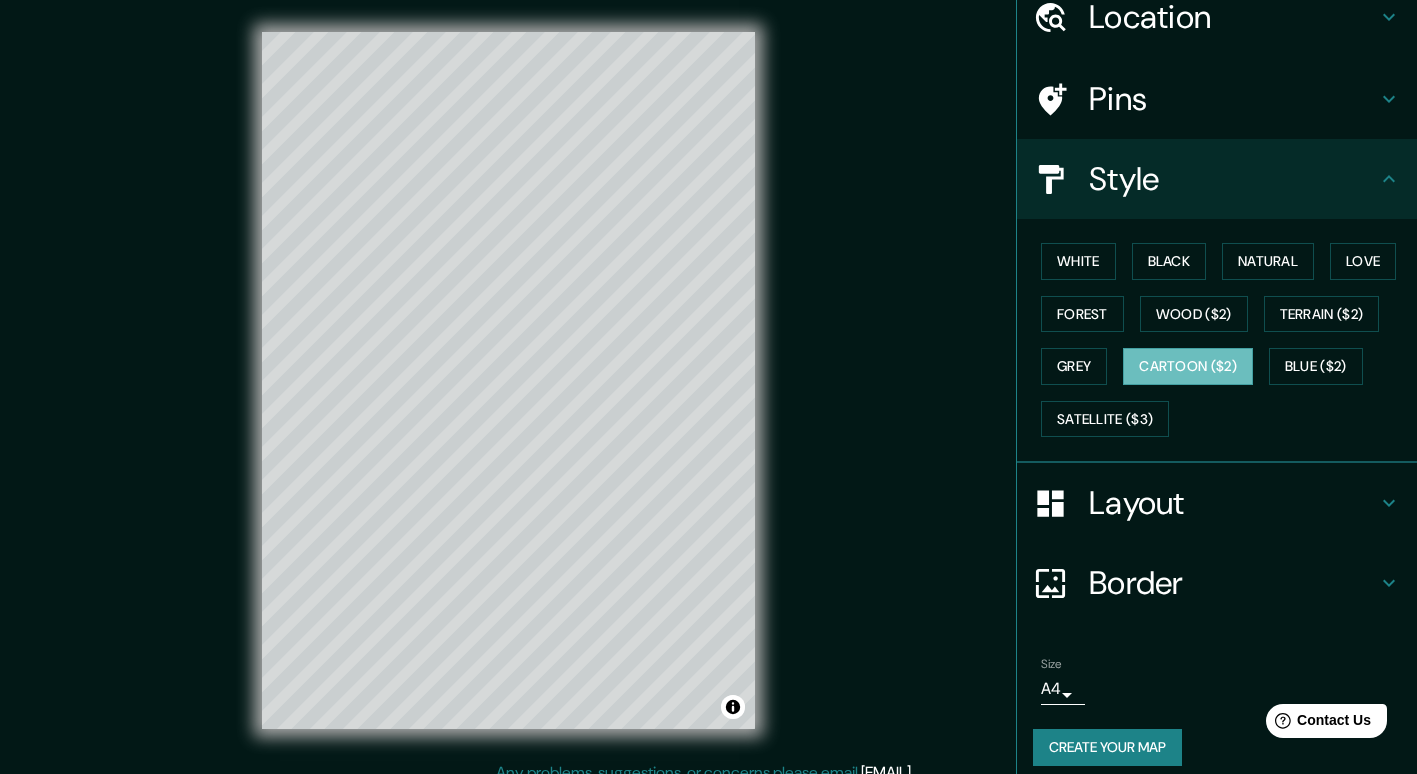 scroll, scrollTop: 102, scrollLeft: 0, axis: vertical 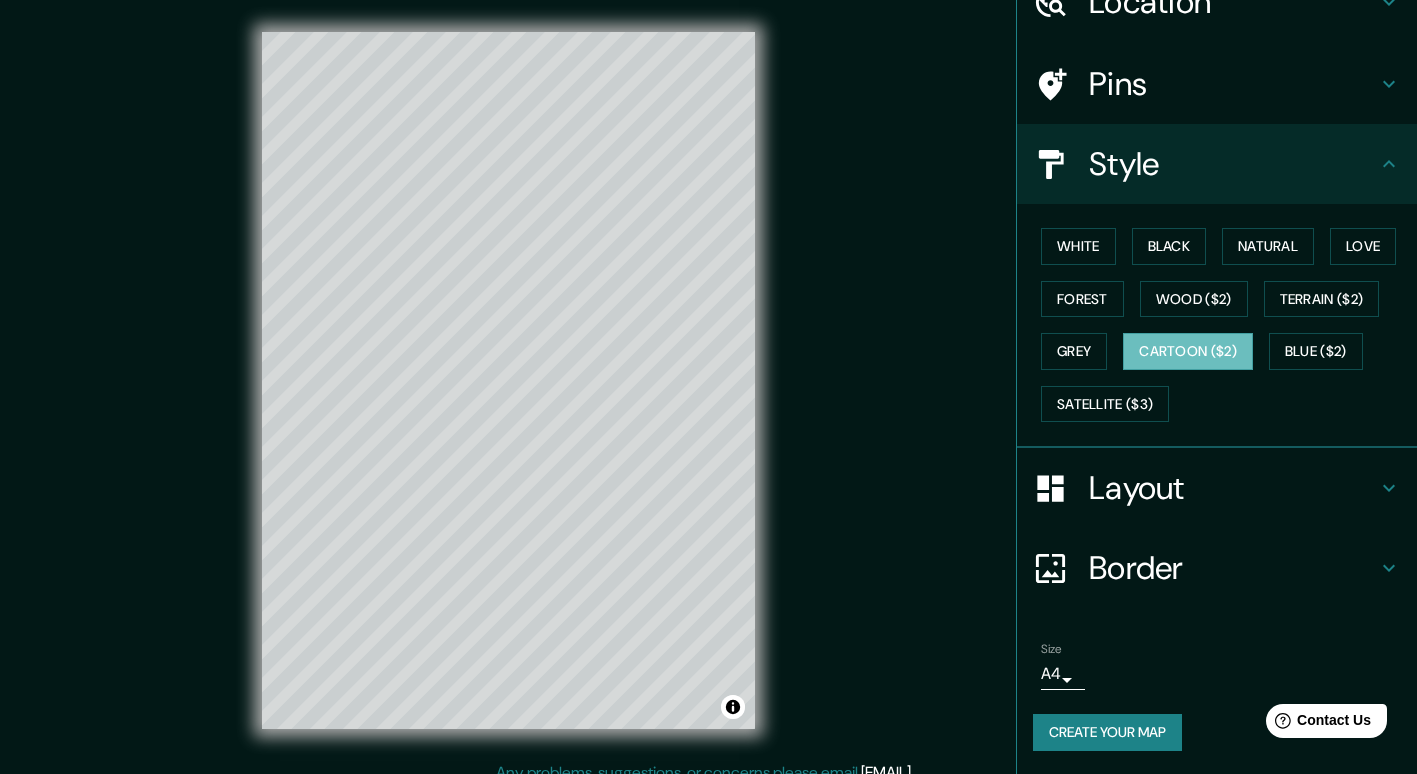 click on "Create your map" at bounding box center [1107, 732] 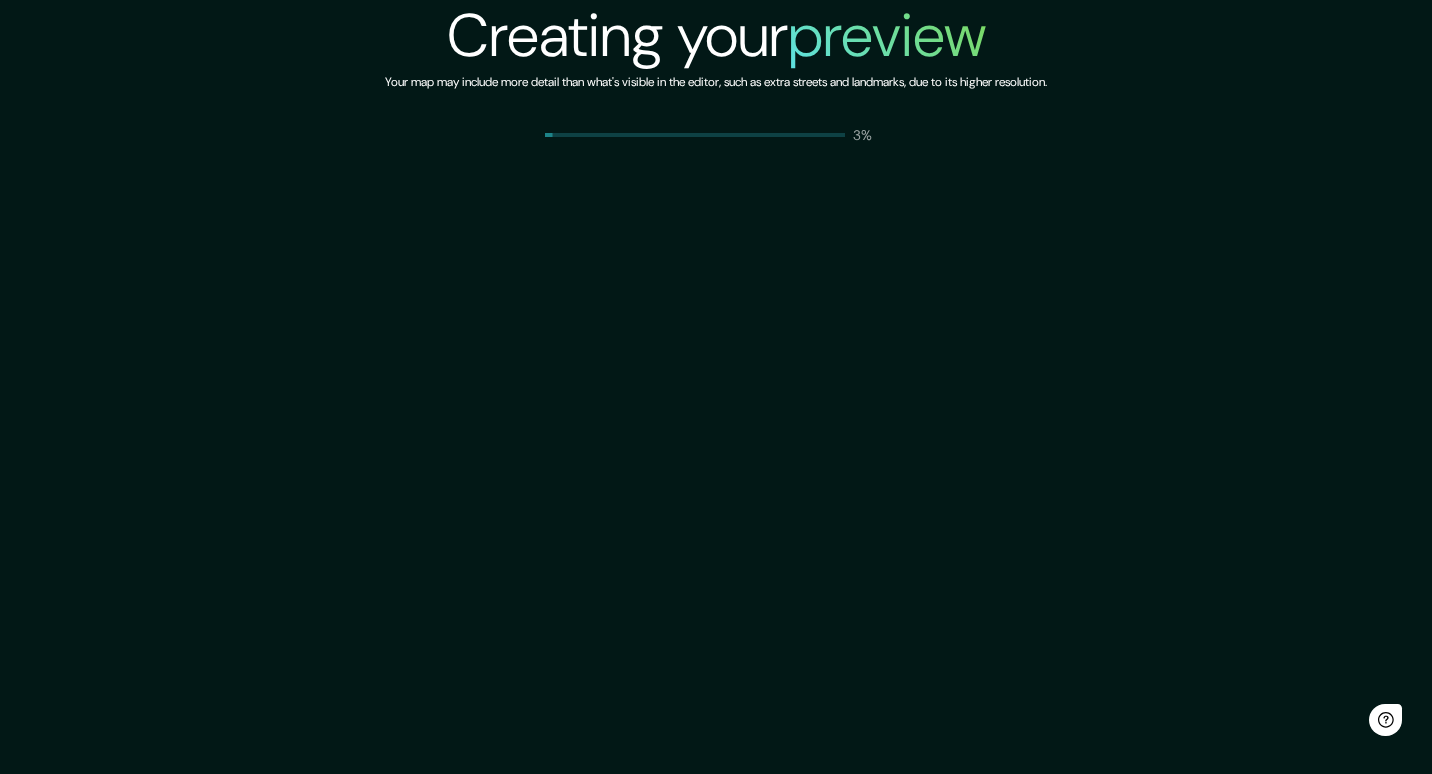scroll, scrollTop: 0, scrollLeft: 0, axis: both 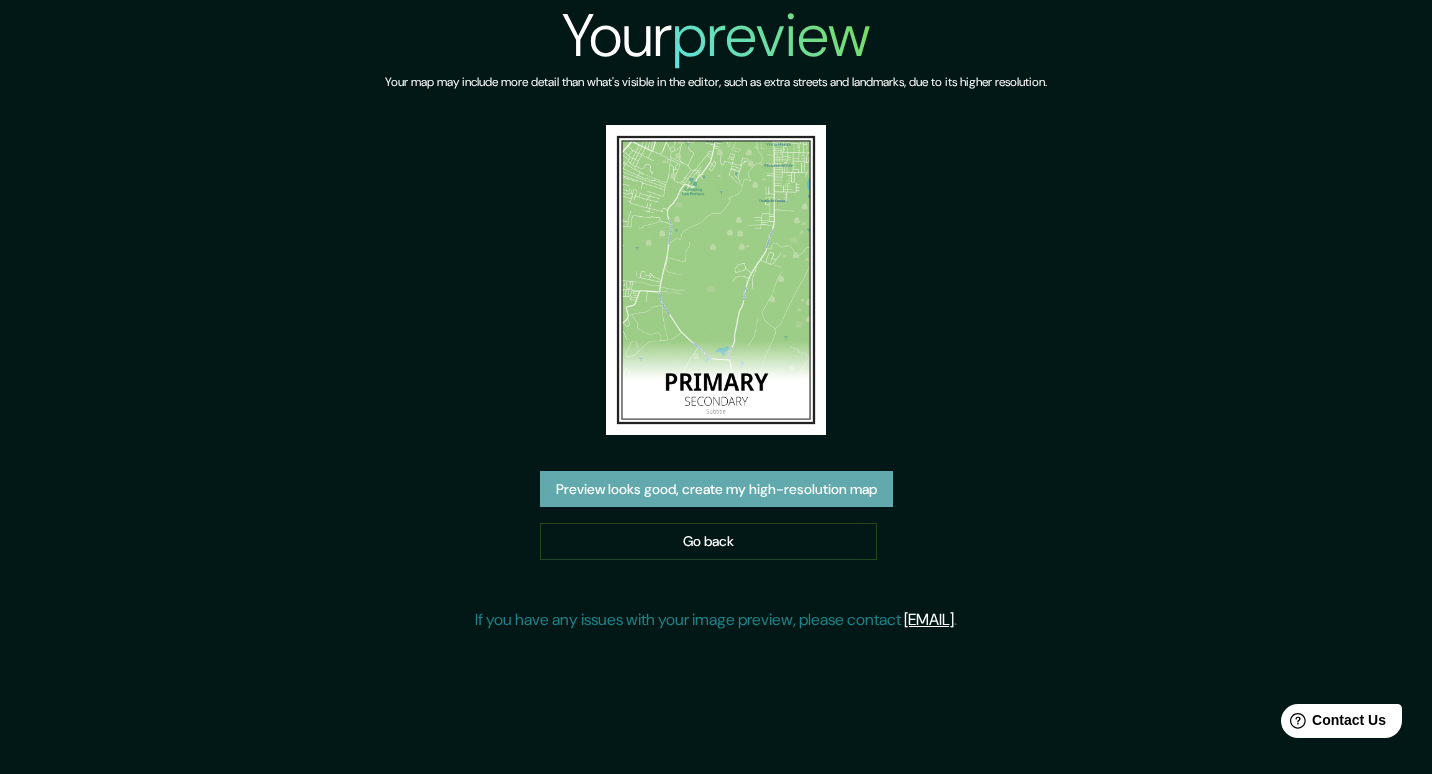 click on "Preview looks good, create my high-resolution map" at bounding box center (716, 489) 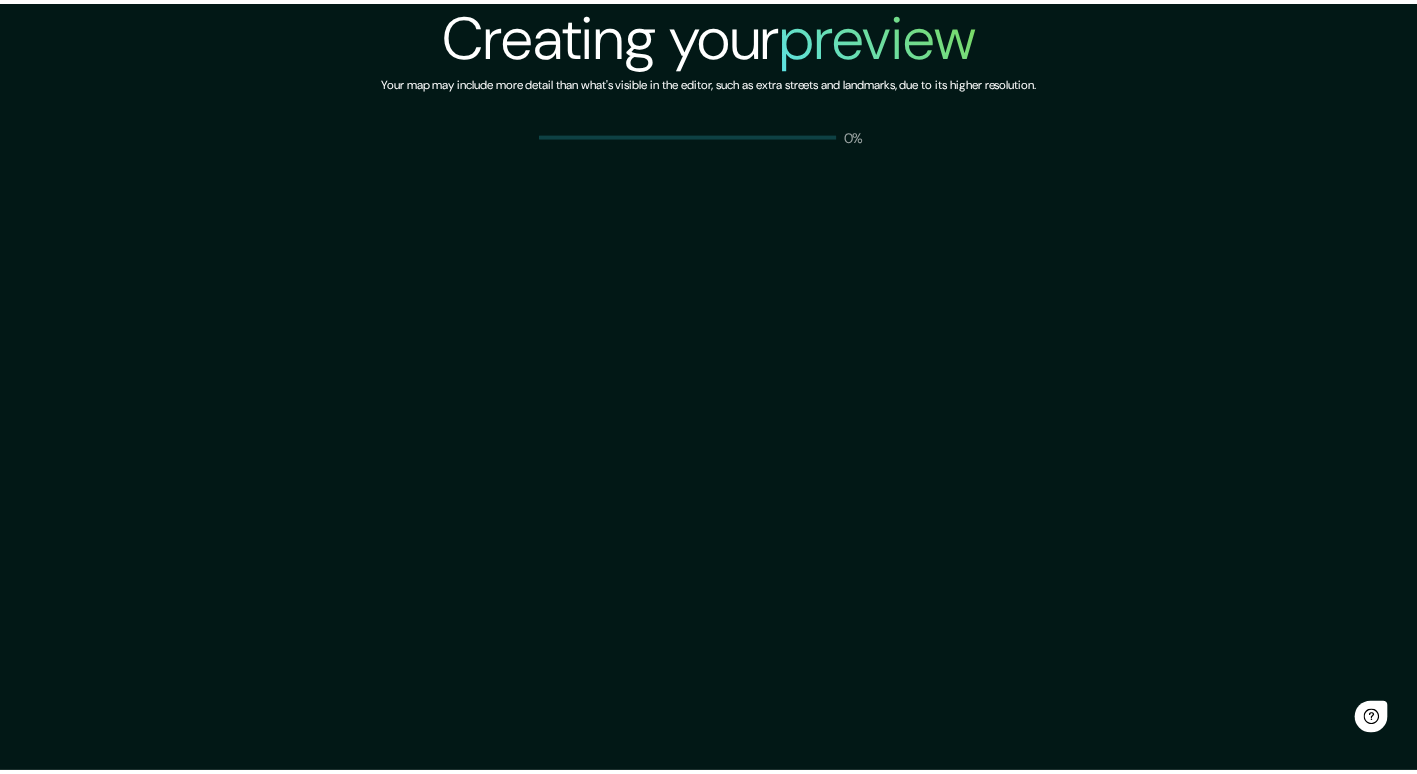 scroll, scrollTop: 0, scrollLeft: 0, axis: both 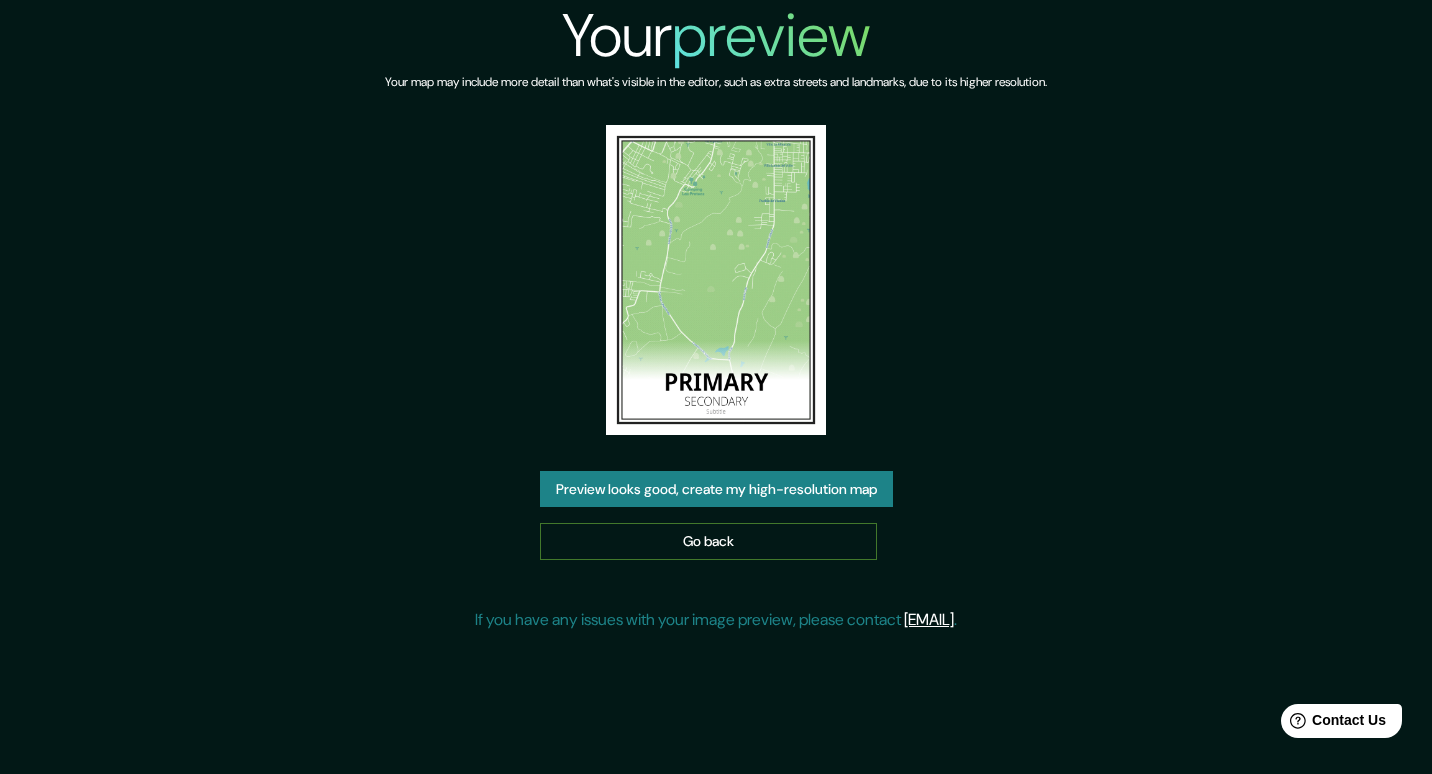 click on "Go back" at bounding box center [708, 541] 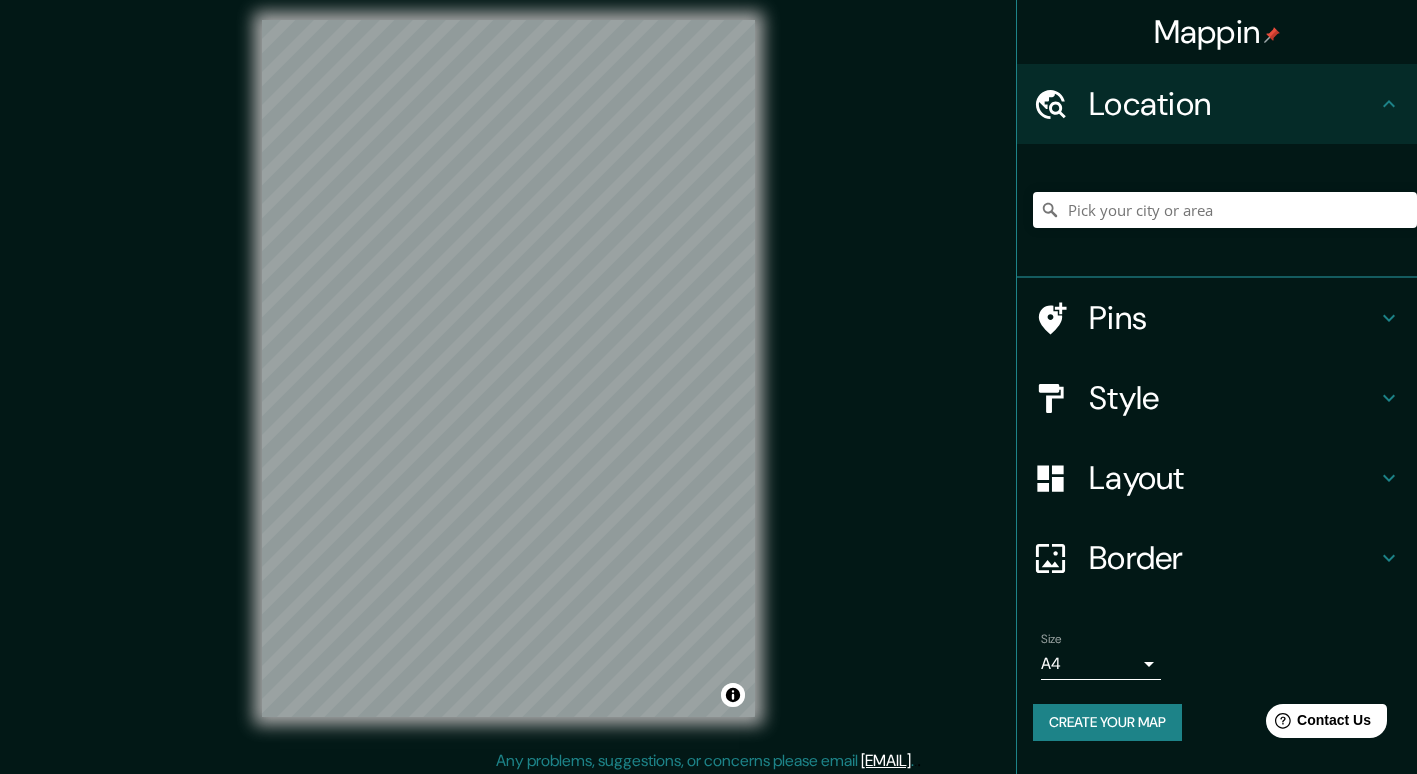 scroll, scrollTop: 18, scrollLeft: 0, axis: vertical 